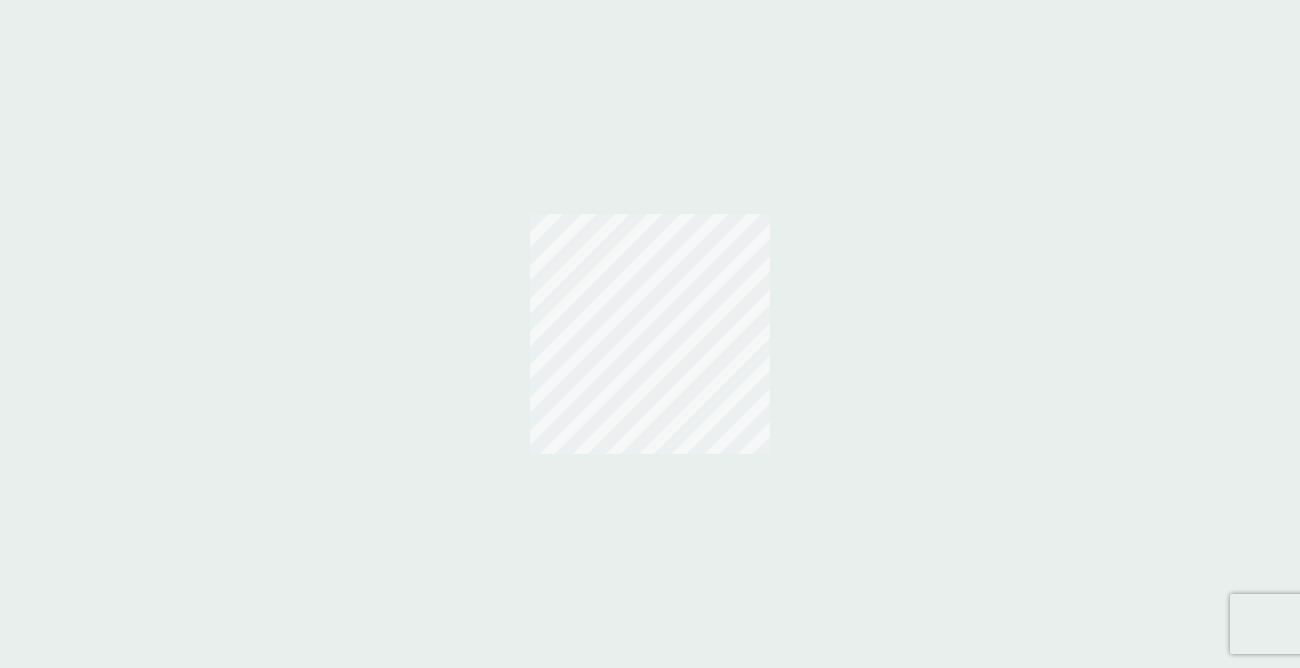 scroll, scrollTop: 0, scrollLeft: 0, axis: both 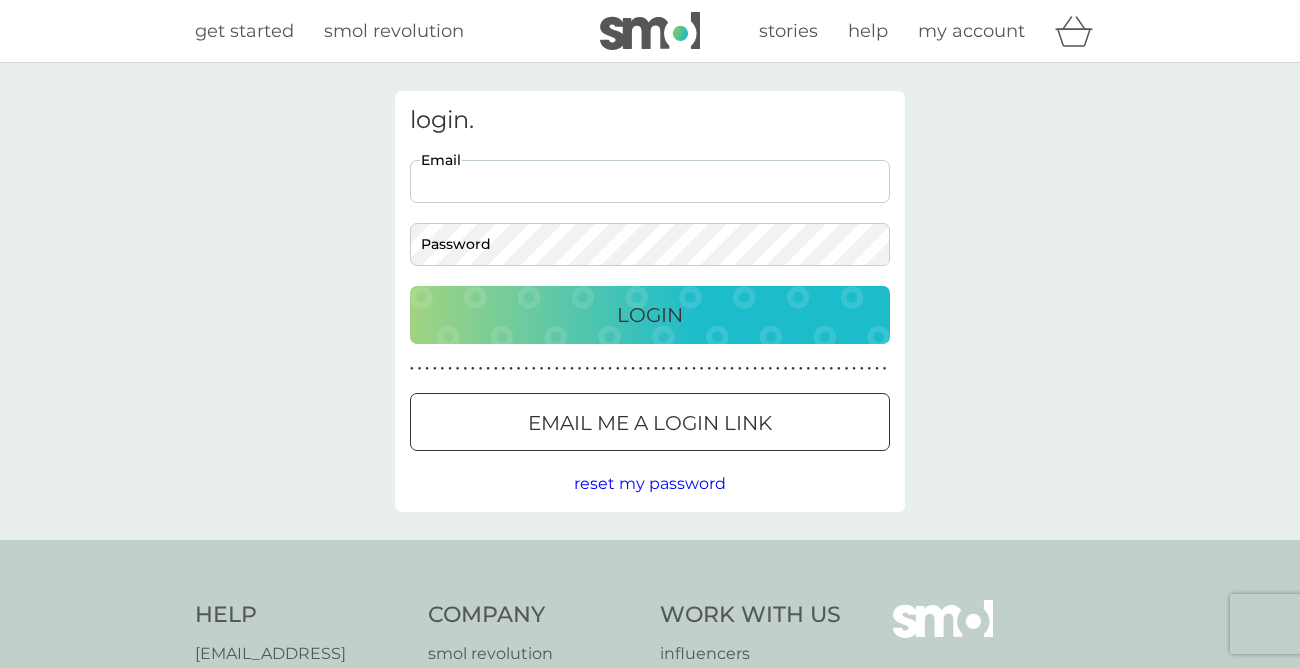 click on "Email" at bounding box center [650, 181] 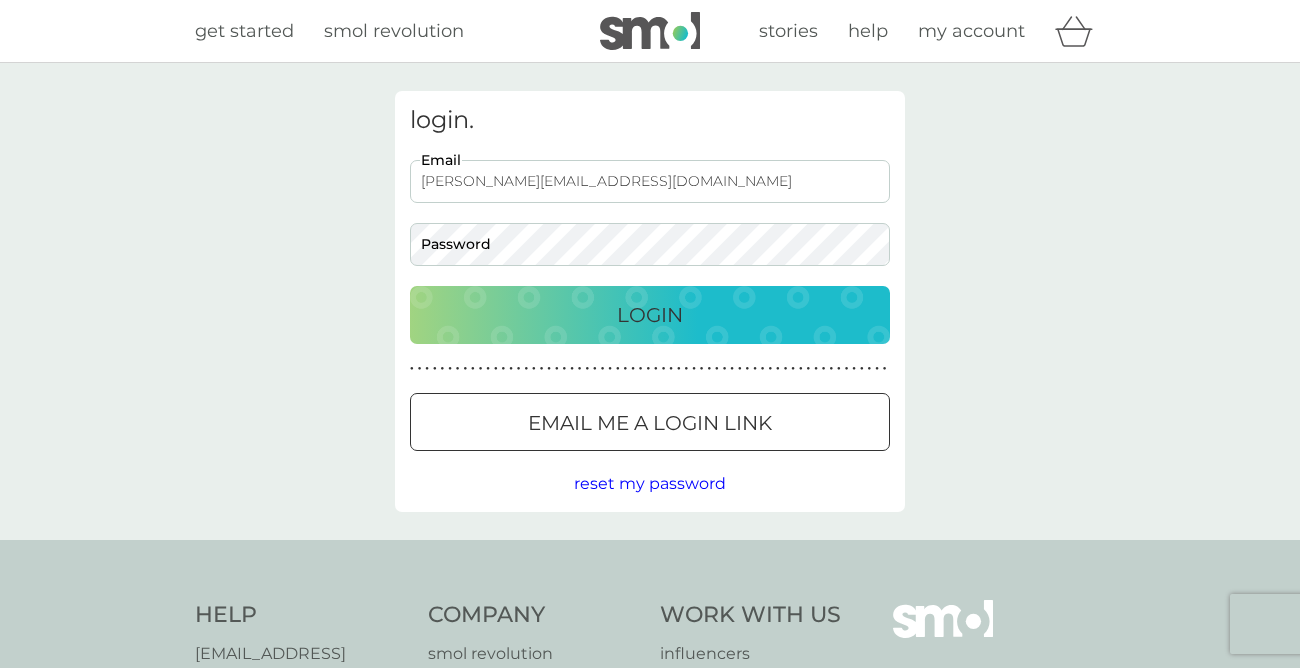 click on "Email me a login link" at bounding box center [650, 423] 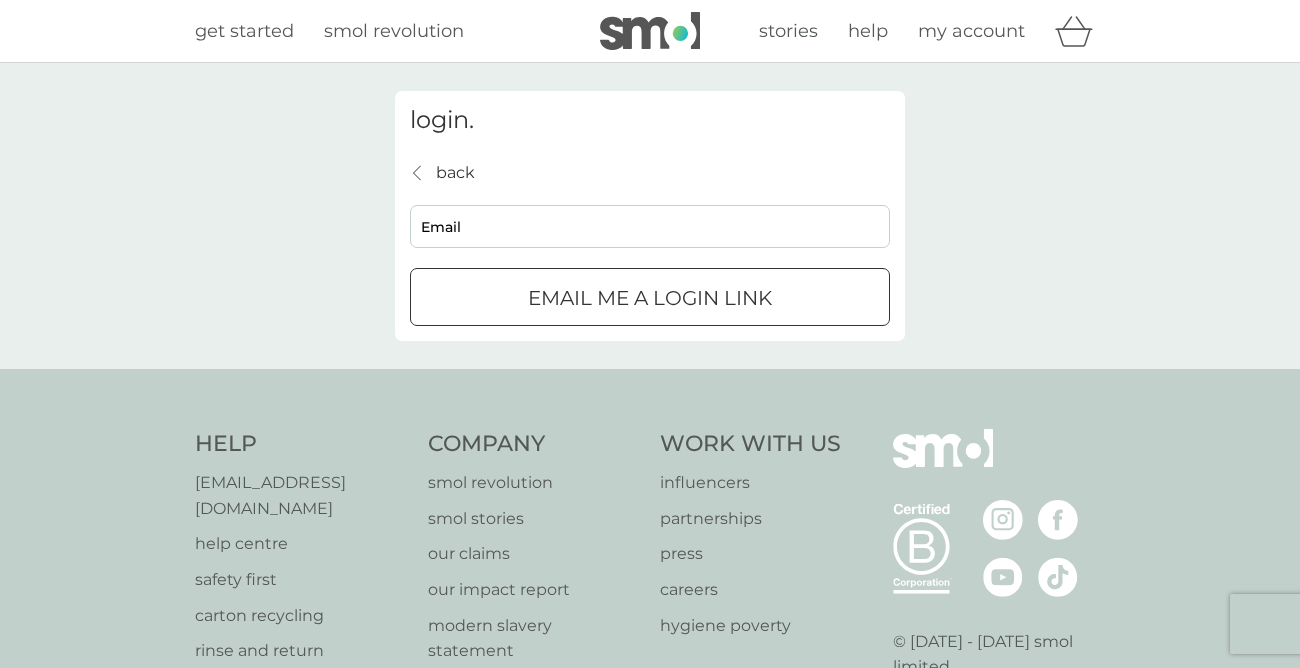 click on "Email" at bounding box center (650, 226) 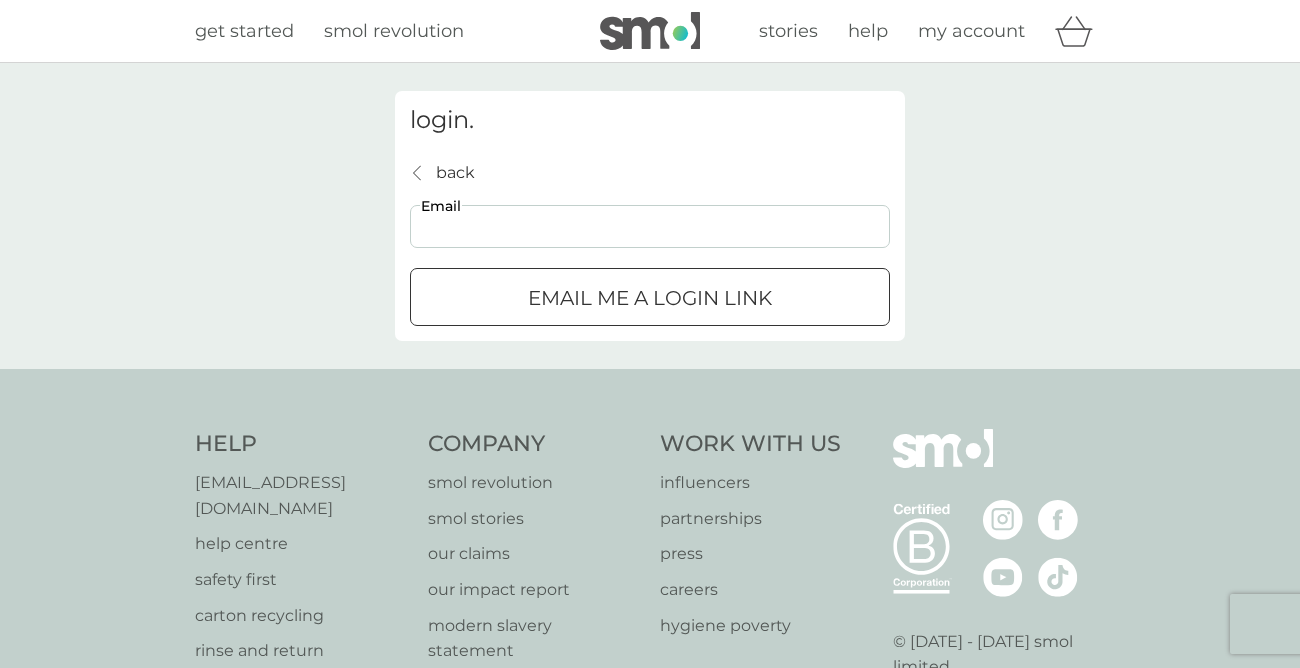 type on "Lindy.diamond@gmail.com" 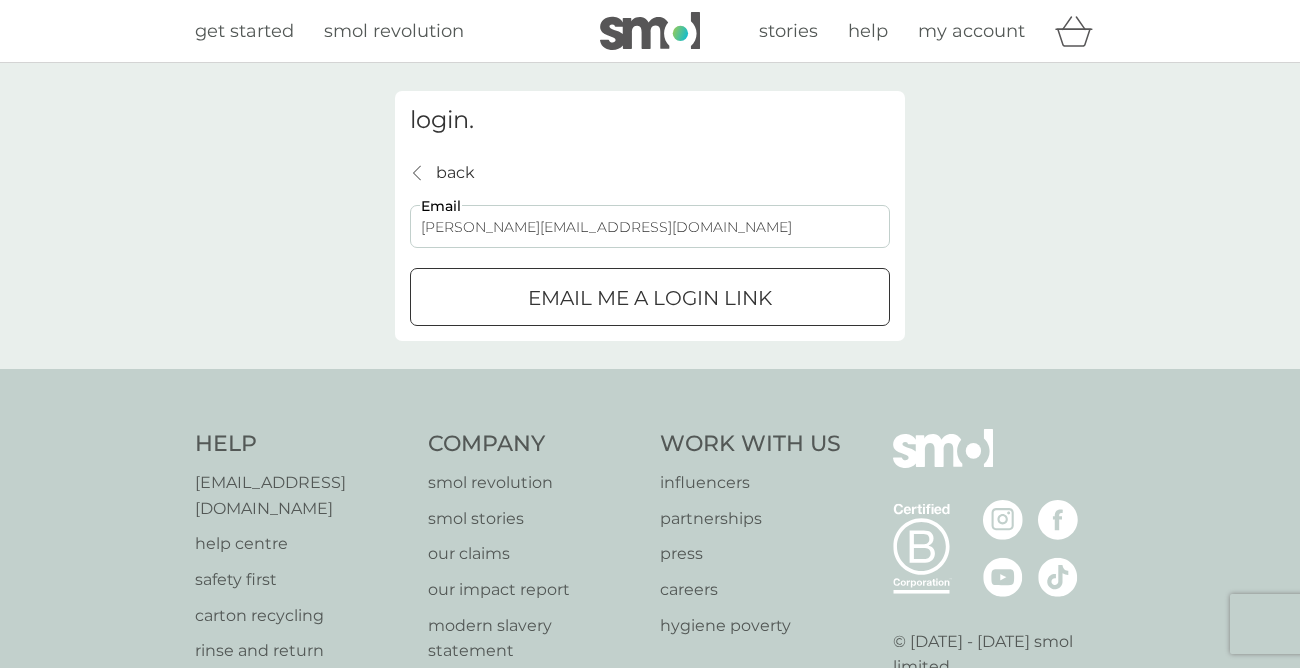 click on "Email me a login link" at bounding box center [650, 298] 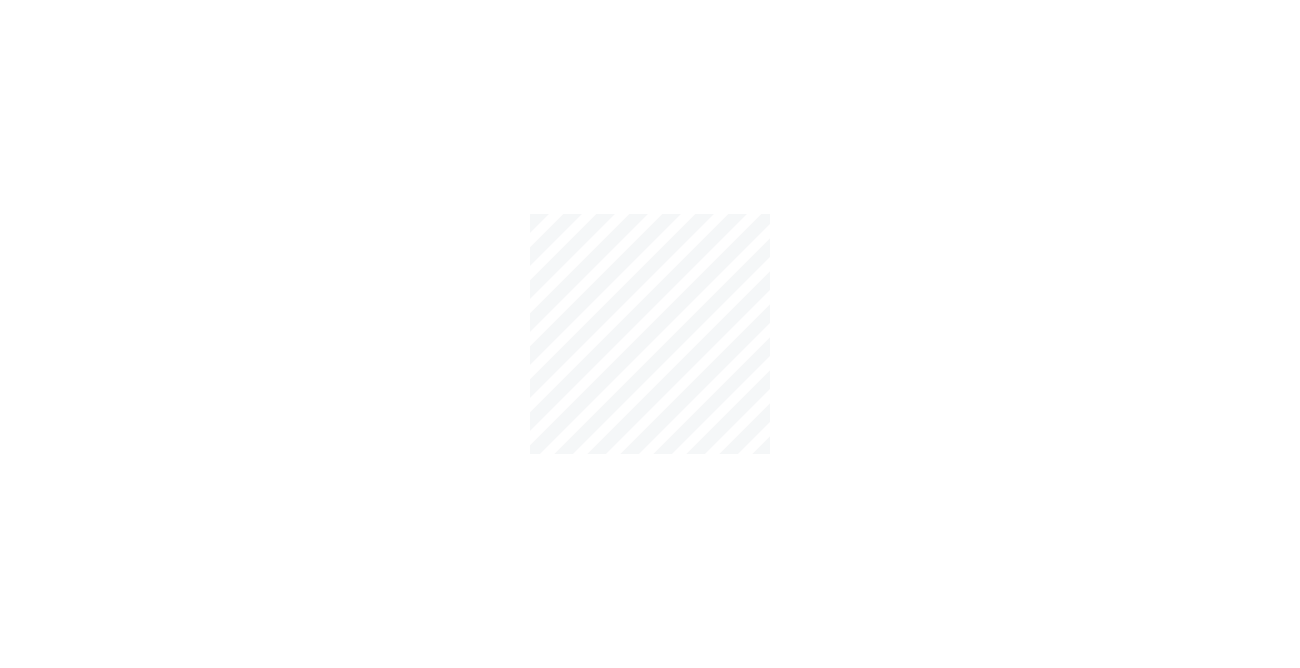 scroll, scrollTop: 0, scrollLeft: 0, axis: both 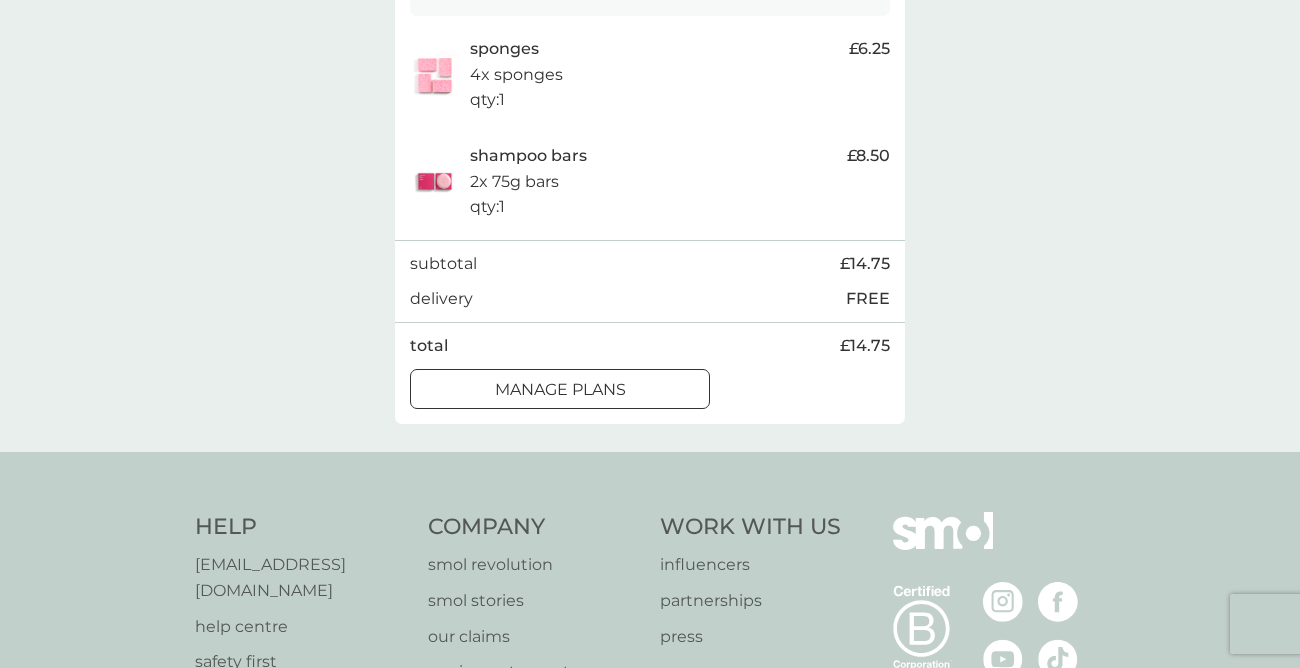 click on "manage plans" at bounding box center [560, 390] 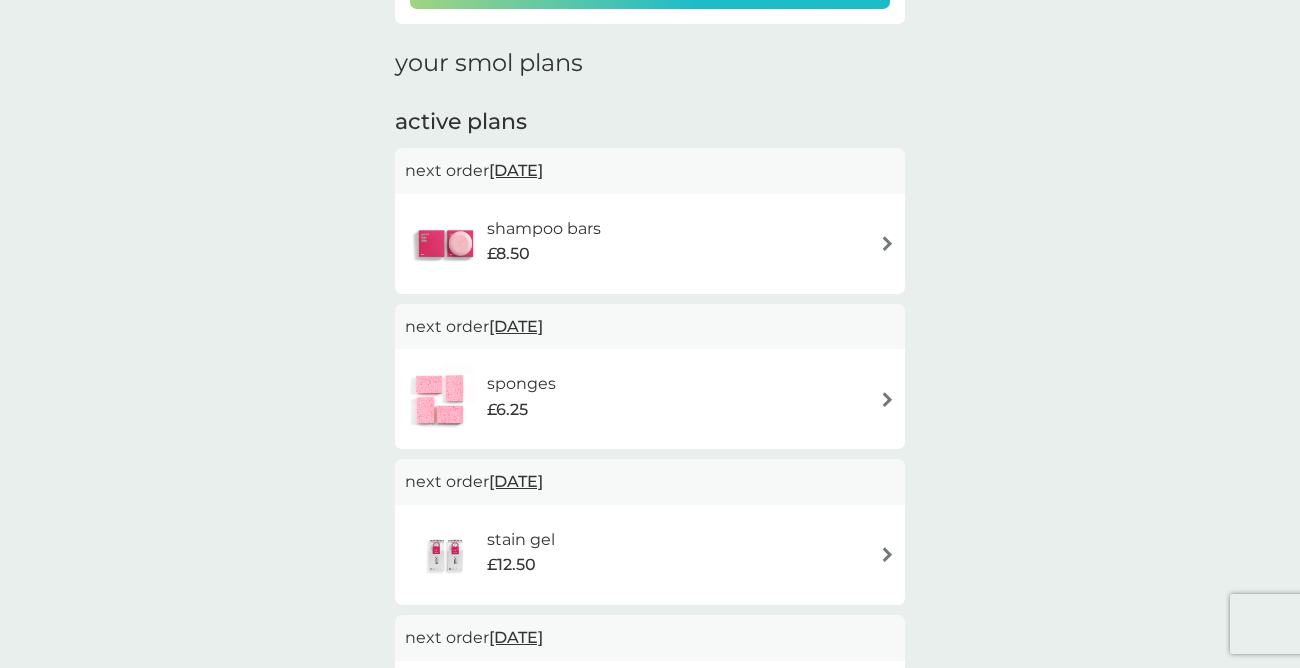 scroll, scrollTop: 279, scrollLeft: 0, axis: vertical 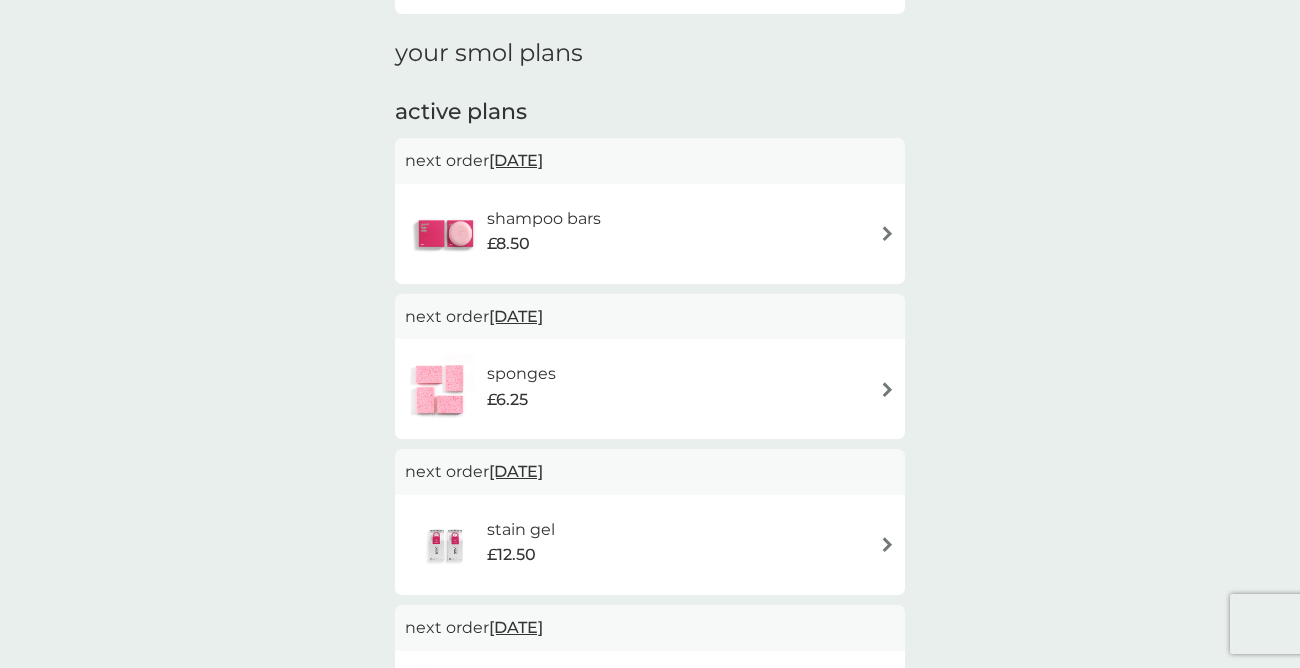 click on "shampoo bars £8.50" at bounding box center [650, 234] 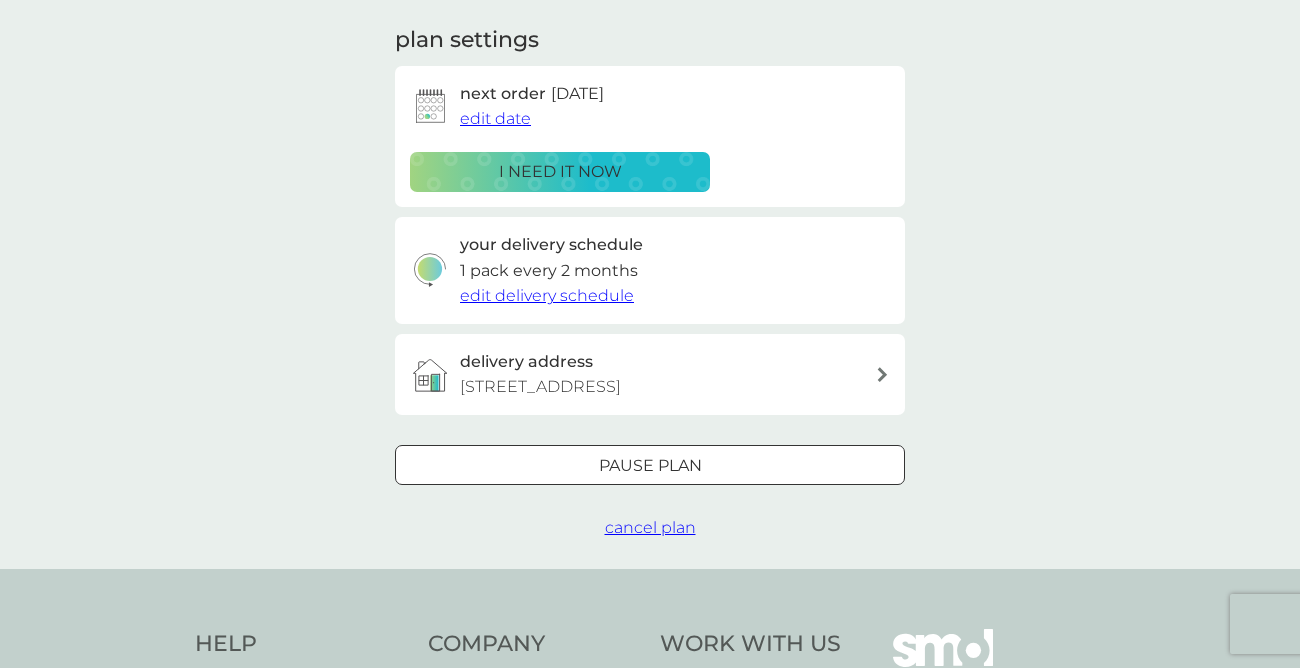 scroll, scrollTop: 273, scrollLeft: 0, axis: vertical 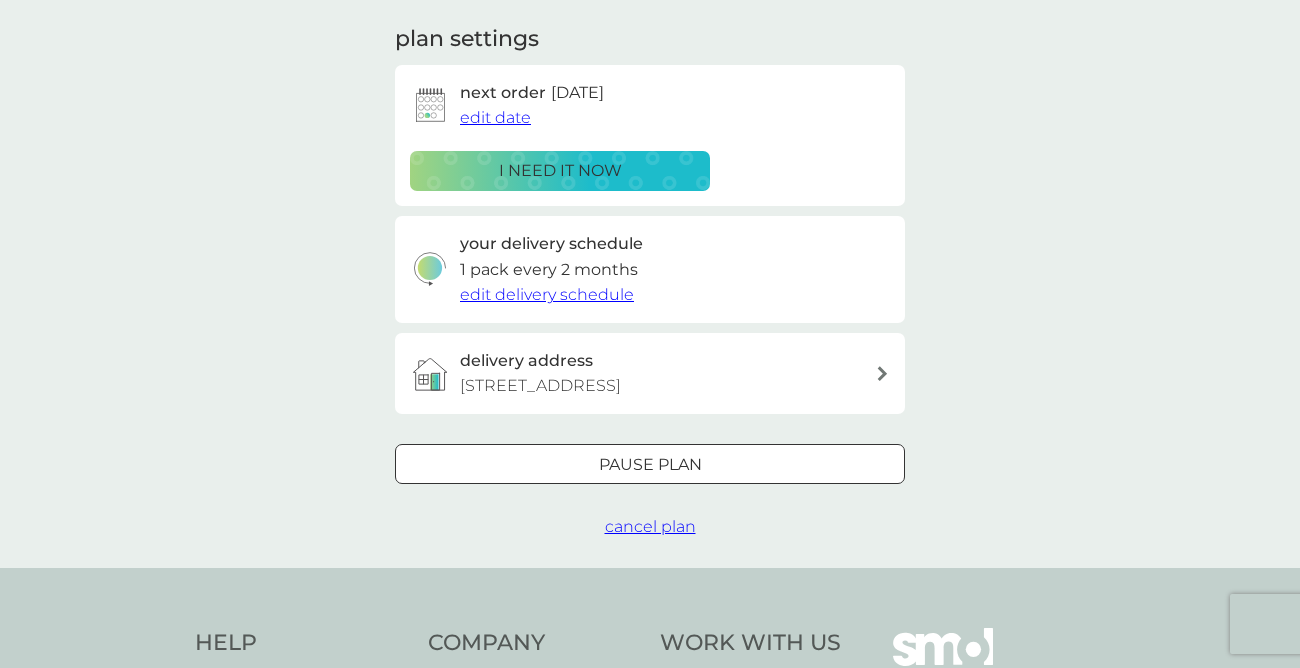 click on "edit delivery schedule" at bounding box center [547, 294] 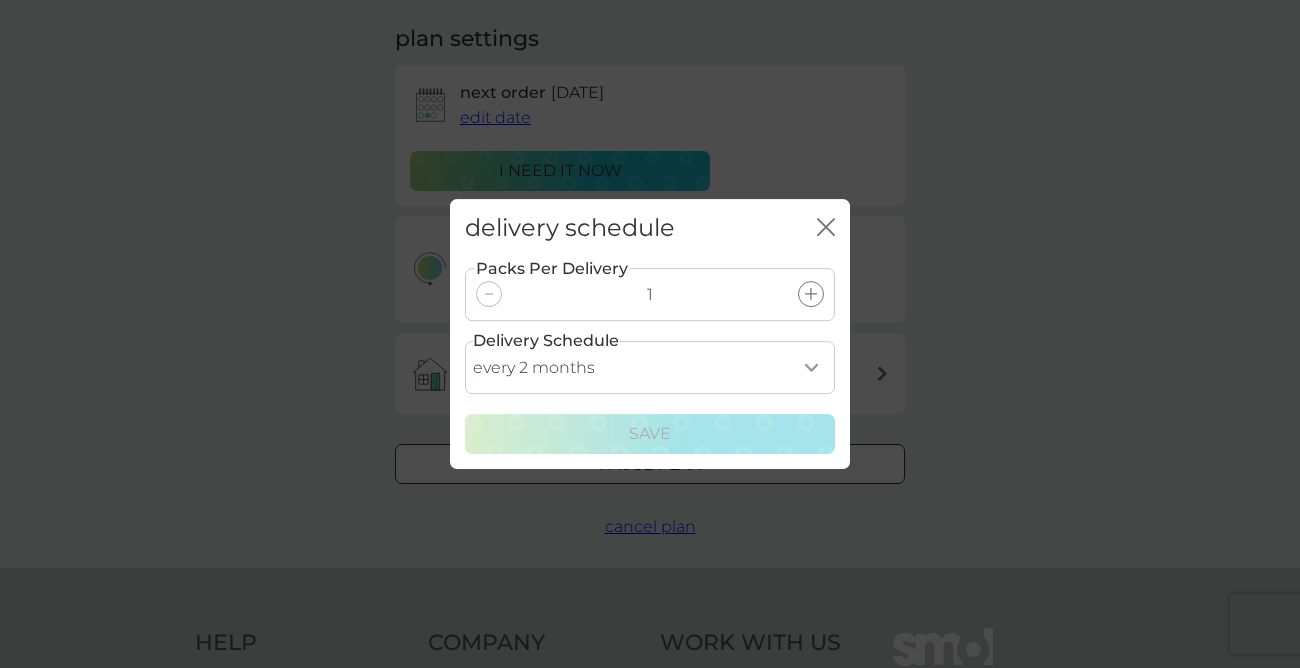 click on "every 1 month every 2 months every 3 months every 4 months every 5 months every 6 months" at bounding box center [650, 367] 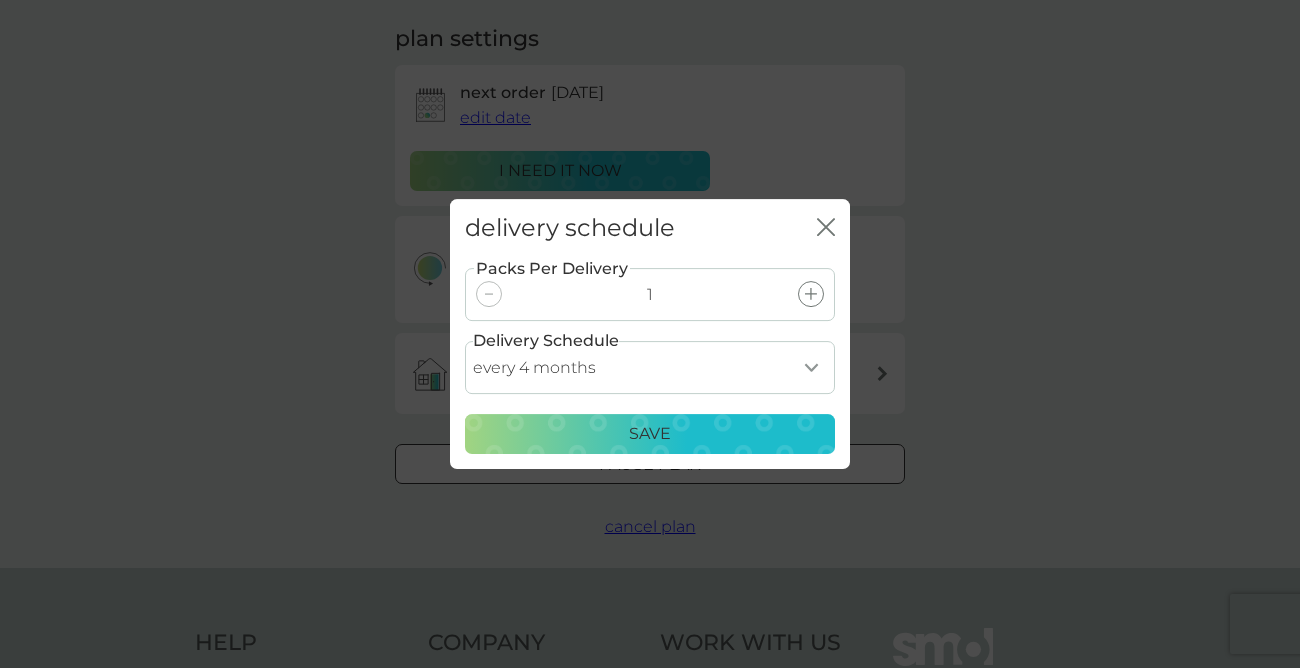 click on "every 1 month every 2 months every 3 months every 4 months every 5 months every 6 months" at bounding box center [650, 367] 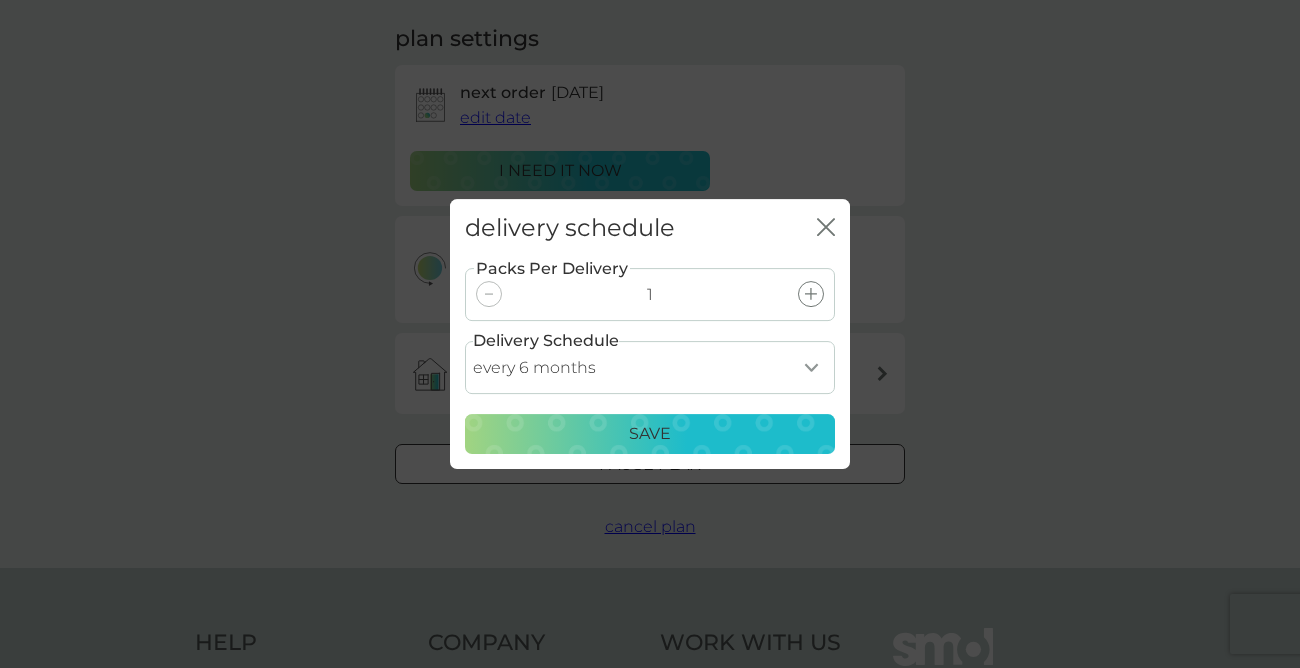 click on "Save" at bounding box center (650, 434) 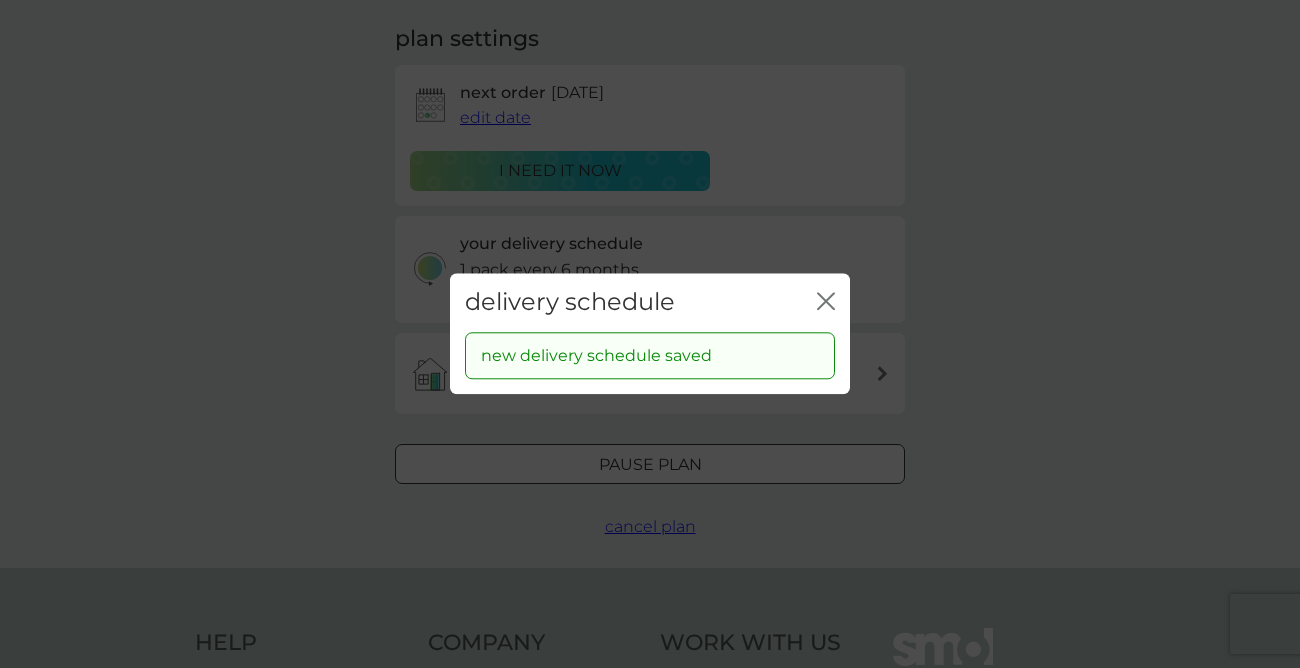 click on "close" 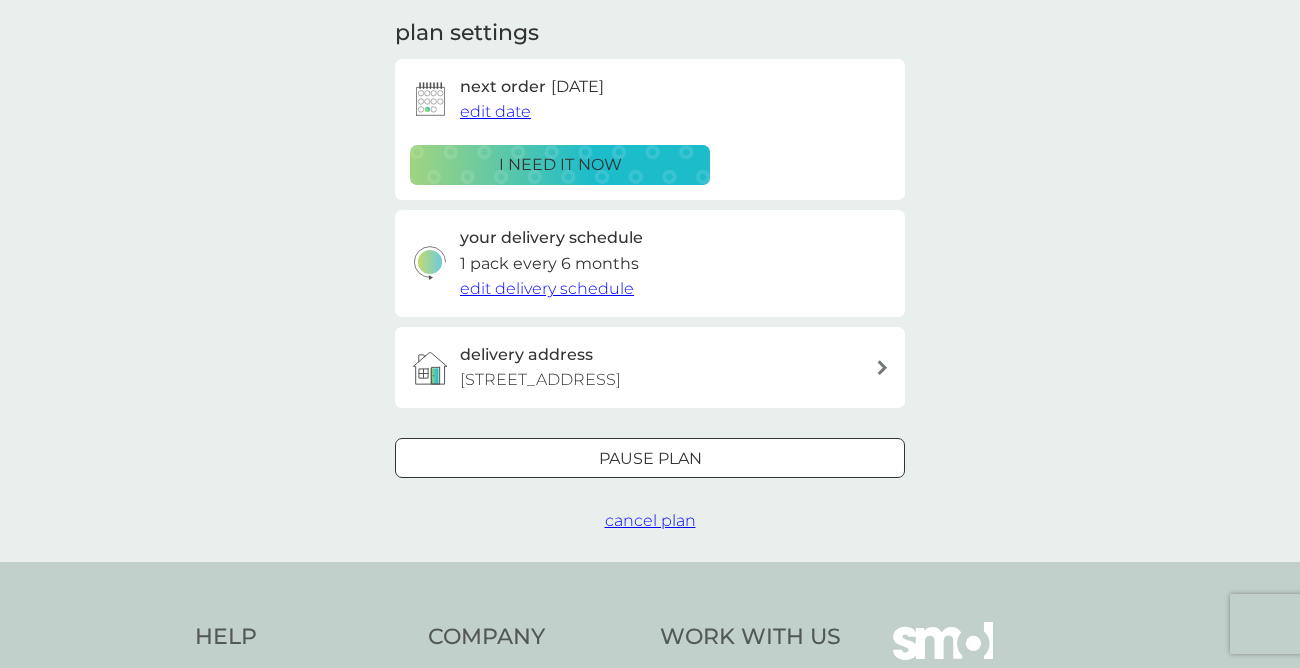 scroll, scrollTop: 0, scrollLeft: 0, axis: both 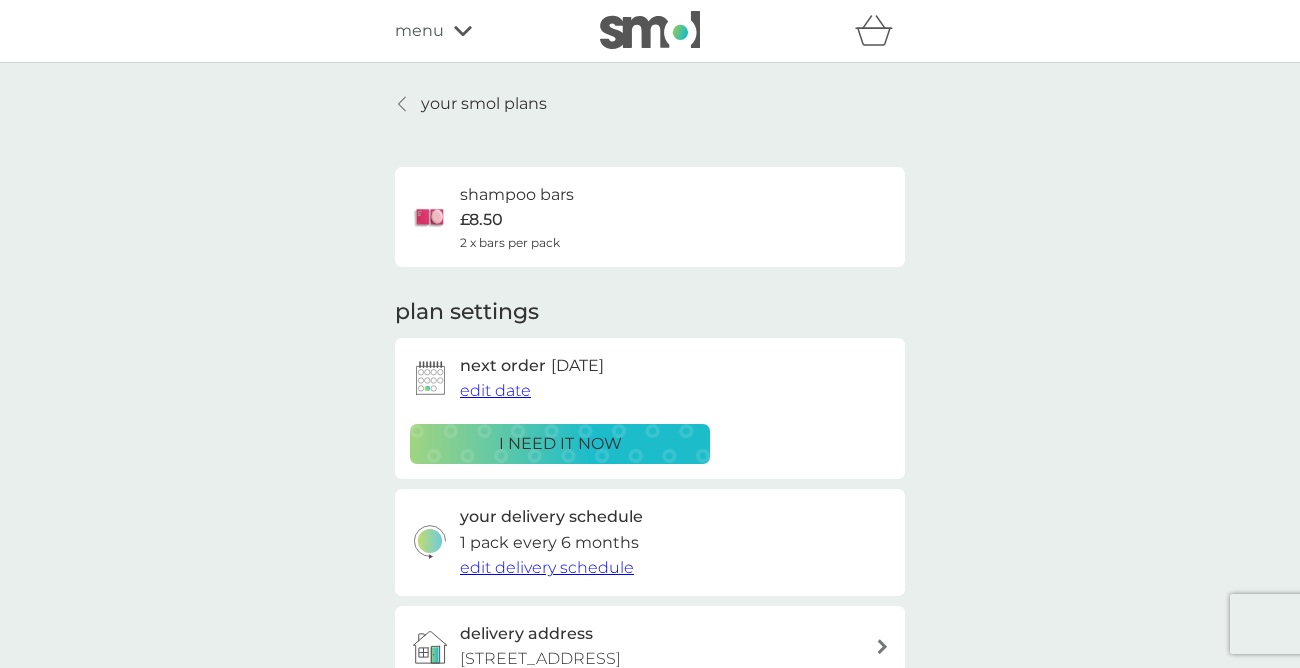 click on "your smol plans shampoo bars £8.50 2 x bars per pack plan settings next order 17 Jul 2025 edit date i need it now your delivery schedule 1 pack every 6 months edit delivery schedule delivery address 8 Middleton Avenue,  Hove, BN3 4PJ Pause plan cancel plan" at bounding box center (650, 452) 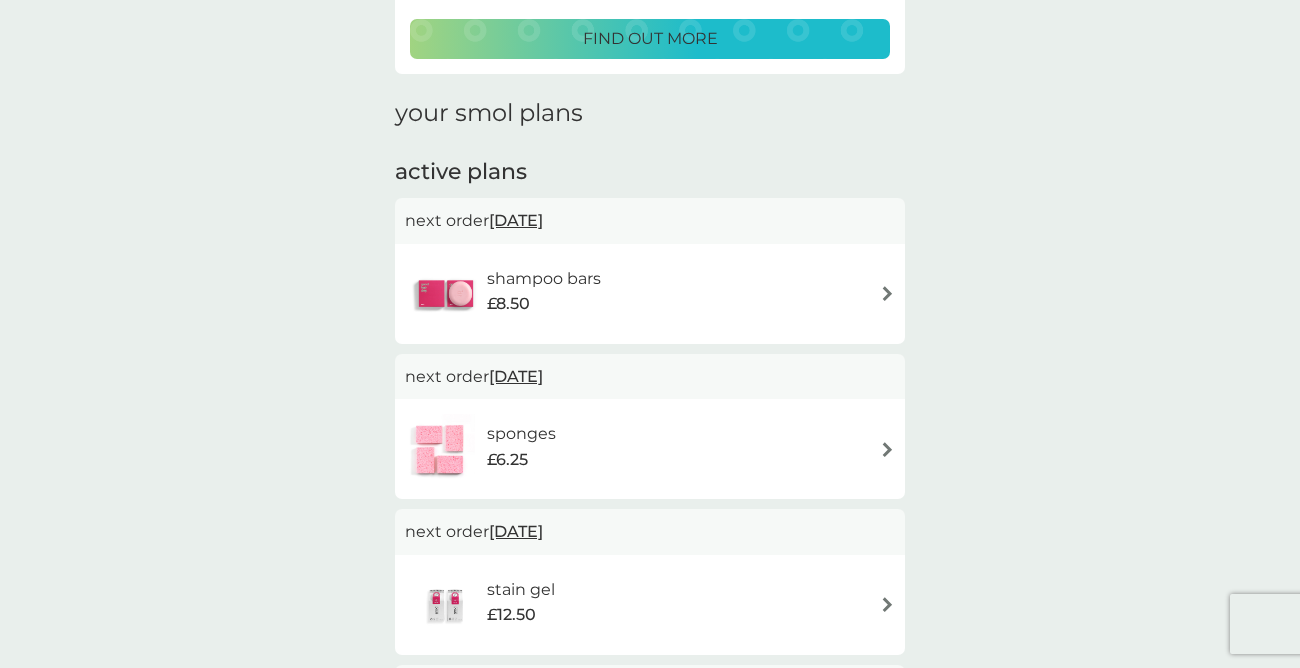 scroll, scrollTop: 223, scrollLeft: 0, axis: vertical 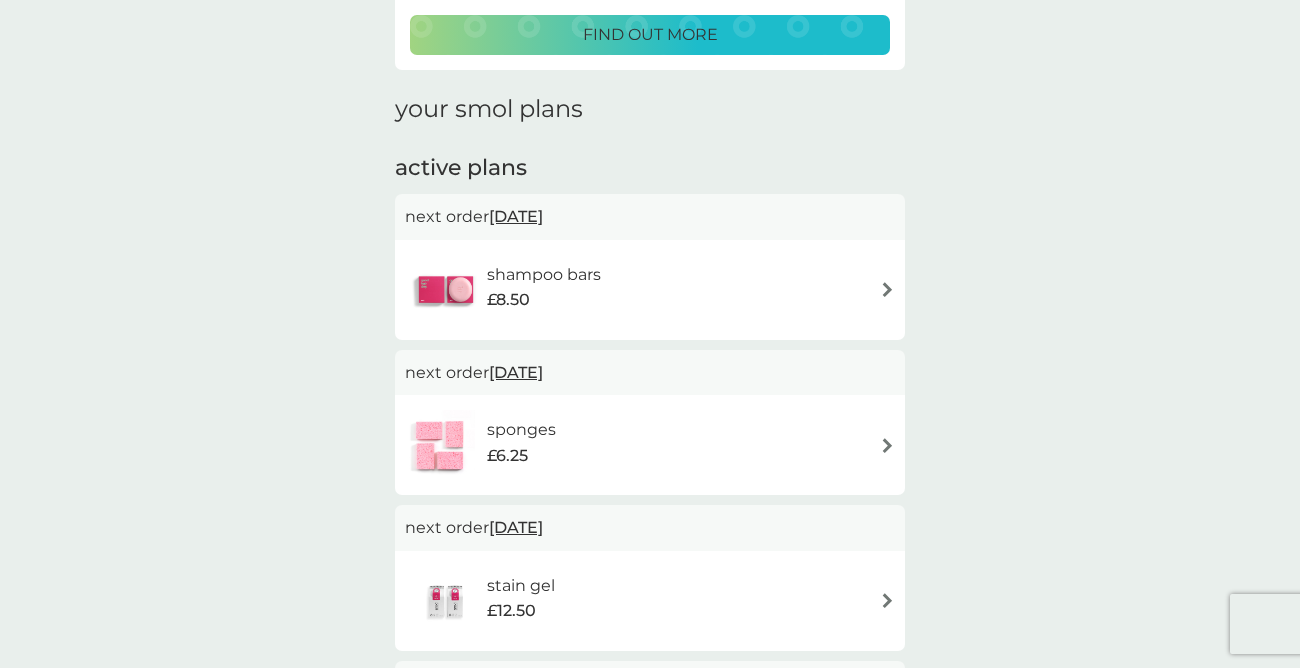 click on "17 Jul 2025" at bounding box center [516, 216] 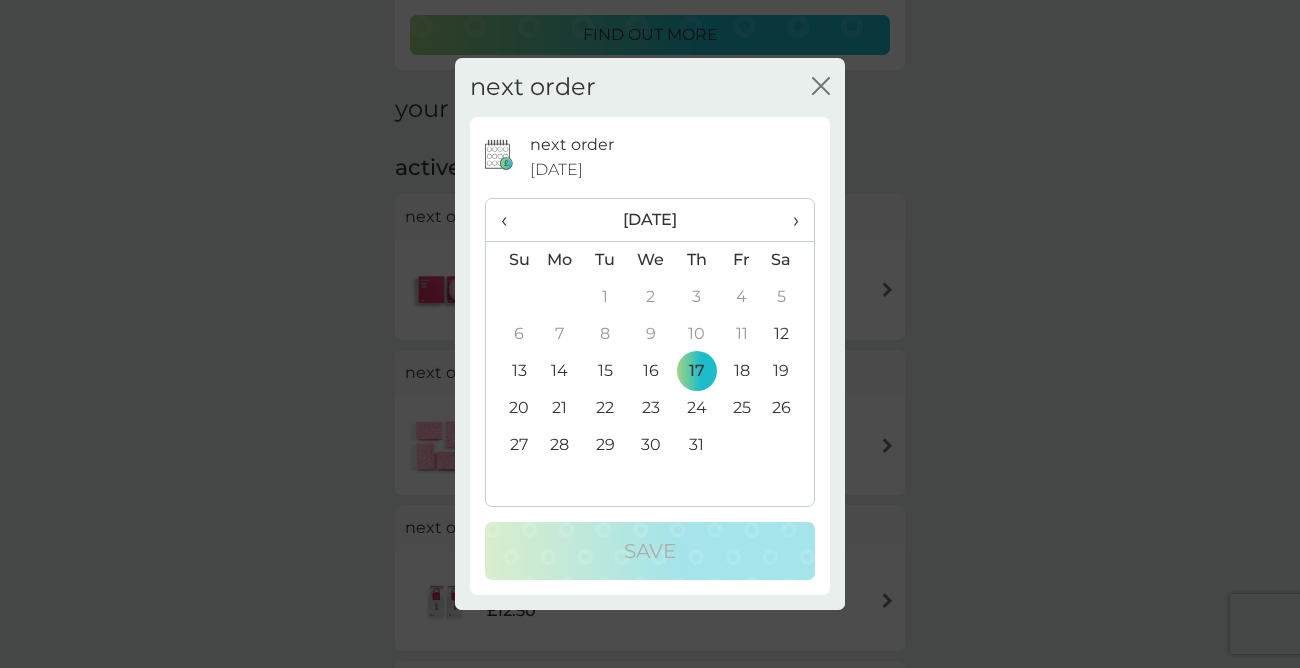 click on "›" at bounding box center [789, 220] 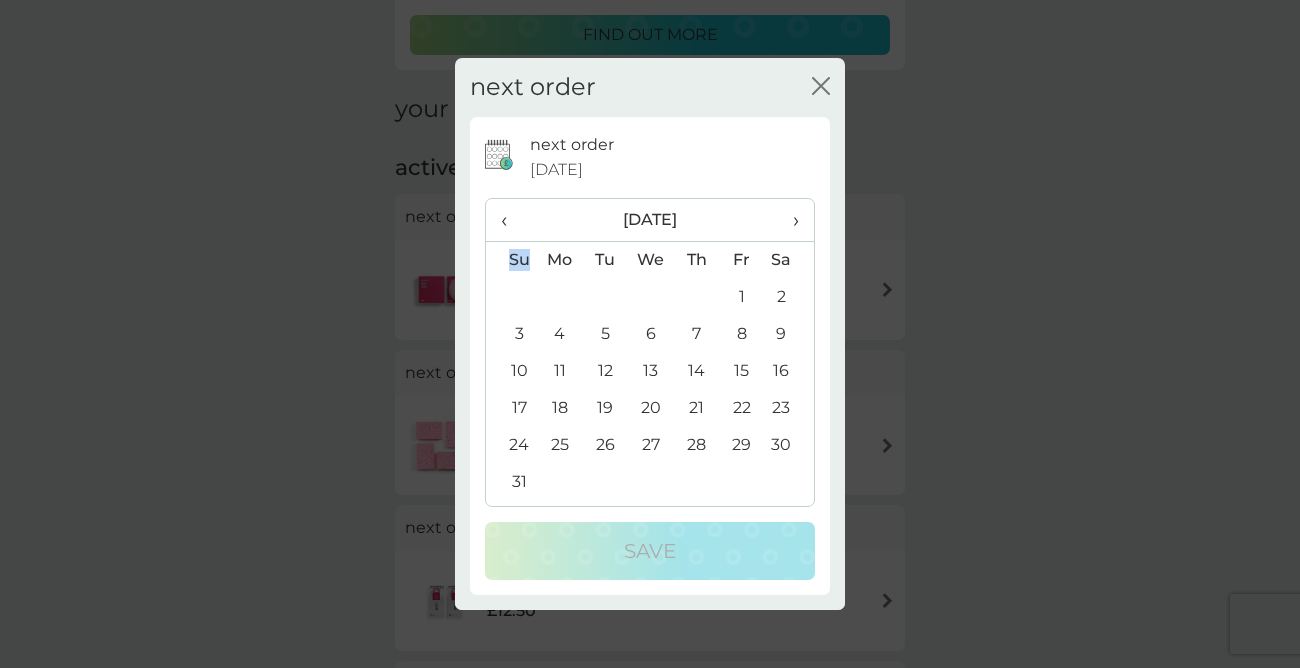 click on "›" at bounding box center (789, 220) 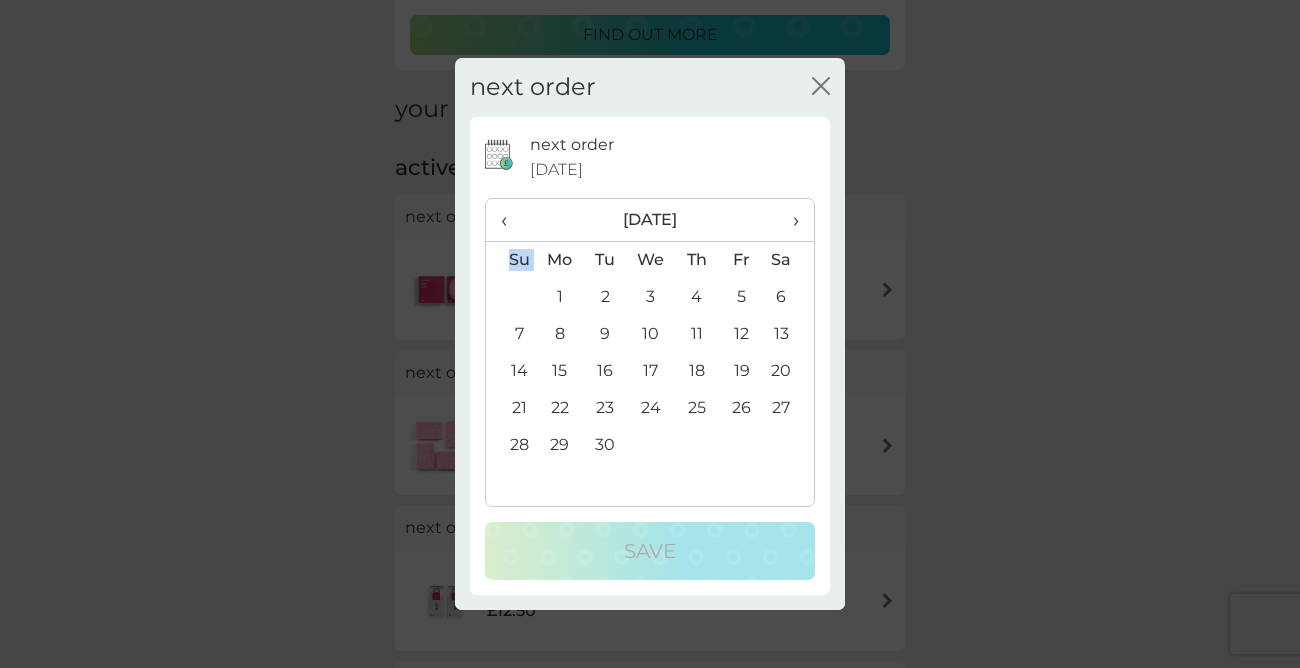 click on "›" at bounding box center [789, 220] 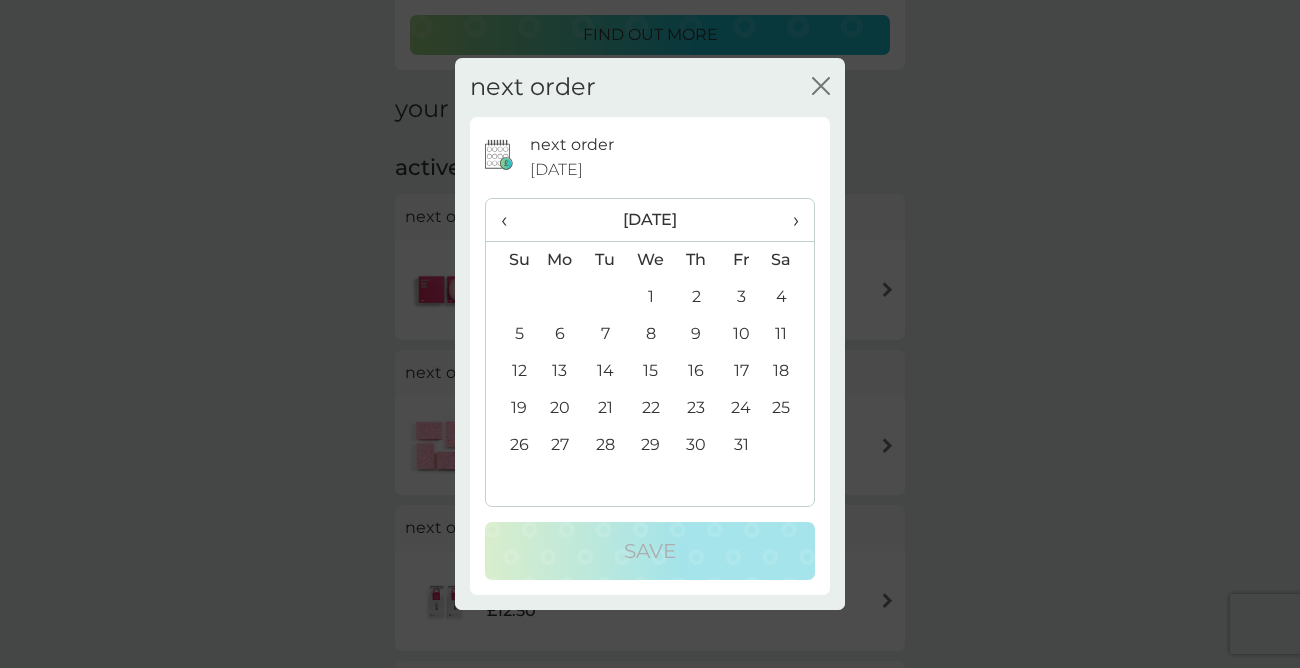 click on "31" at bounding box center [741, 445] 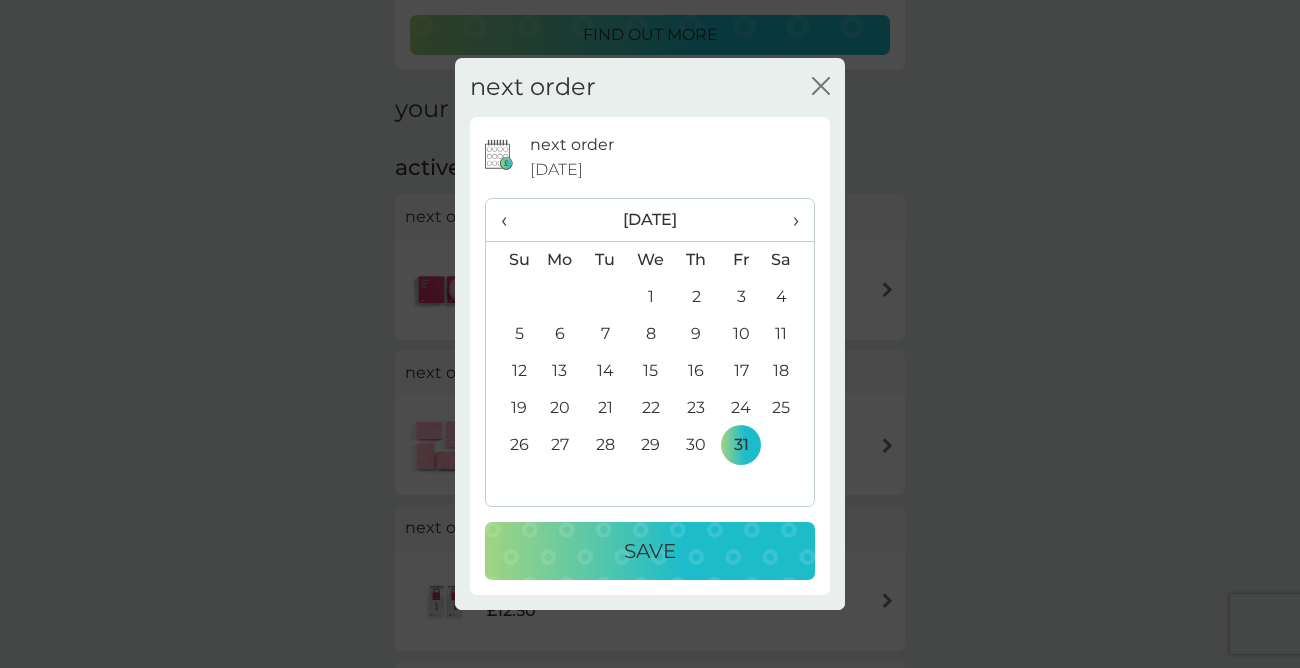 click on "Save" at bounding box center (650, 551) 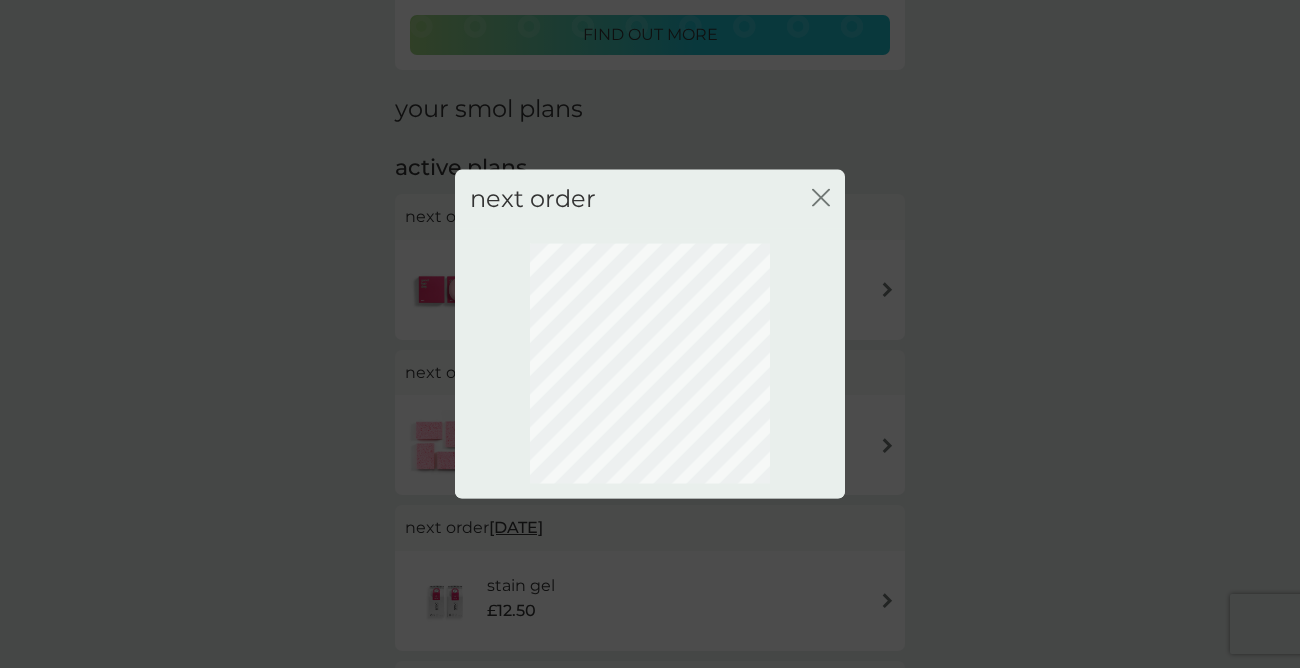scroll, scrollTop: 170, scrollLeft: 0, axis: vertical 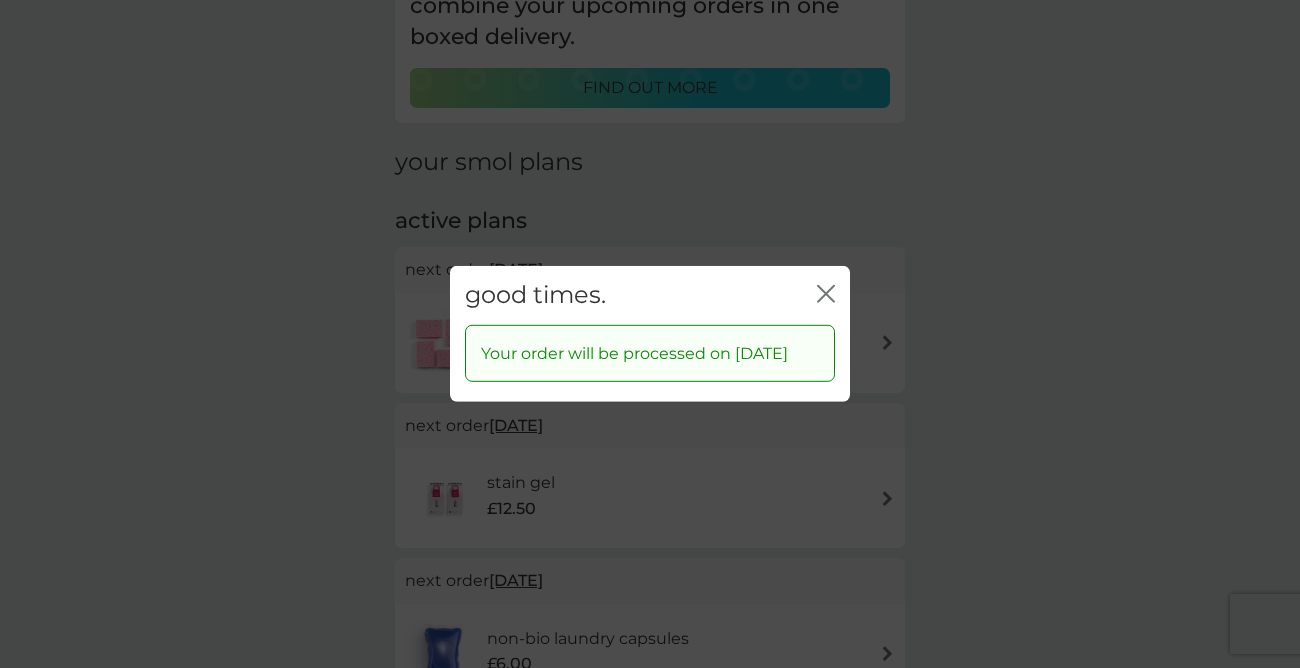 click on "close" 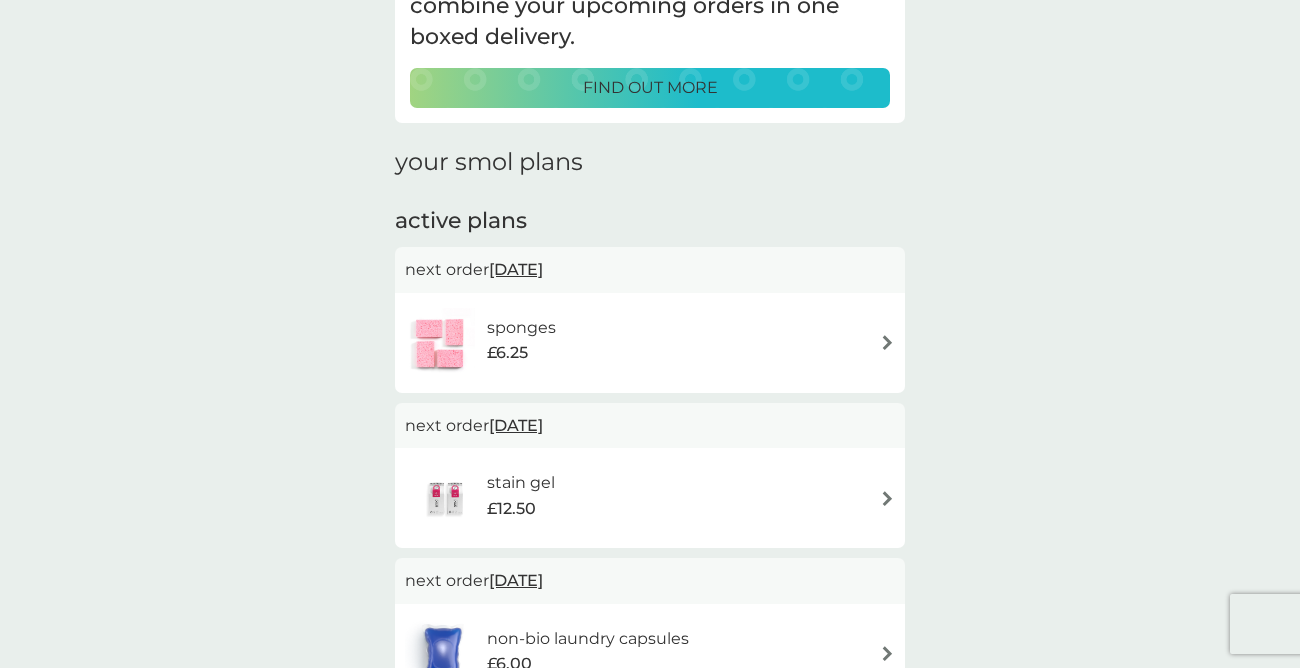 click on "17 Jul 2025" at bounding box center (516, 269) 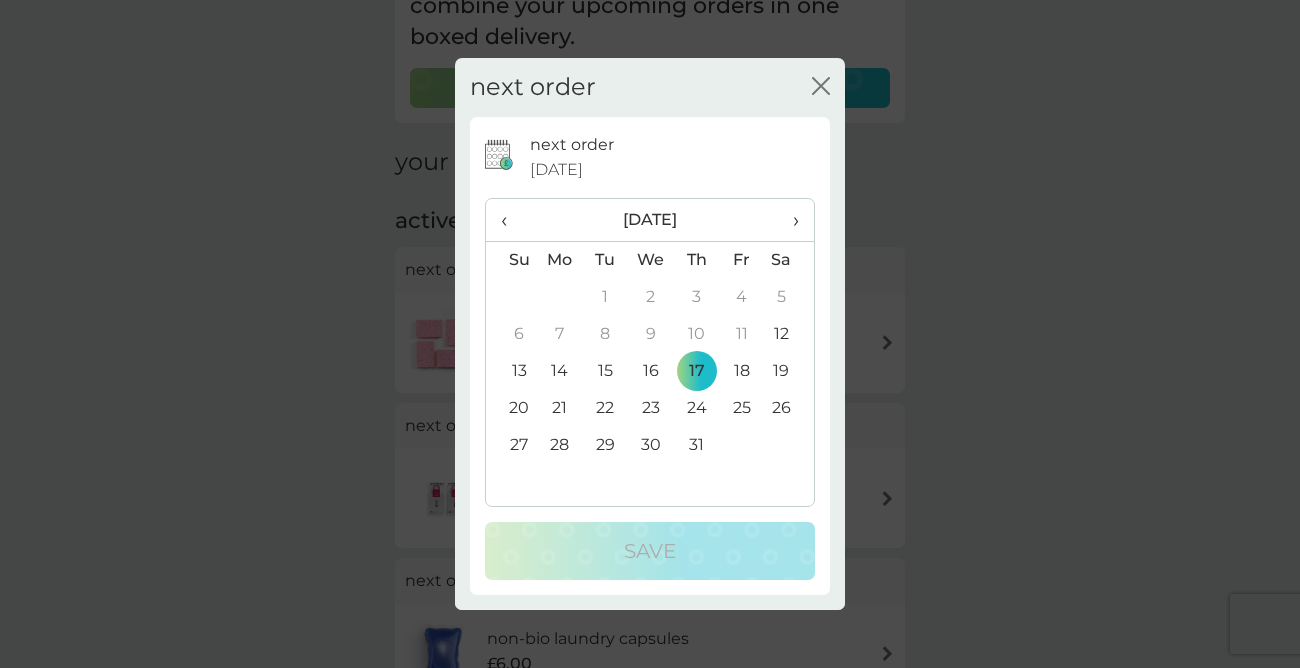 click on "›" at bounding box center (789, 220) 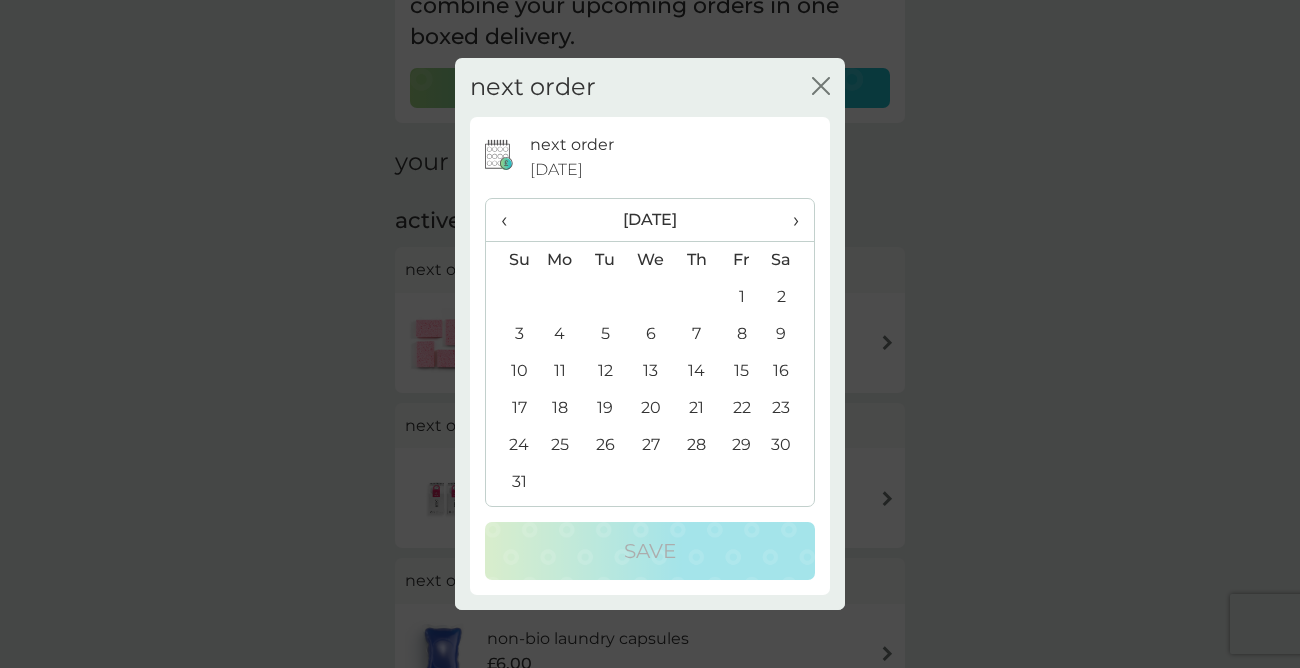 click on "›" at bounding box center [789, 220] 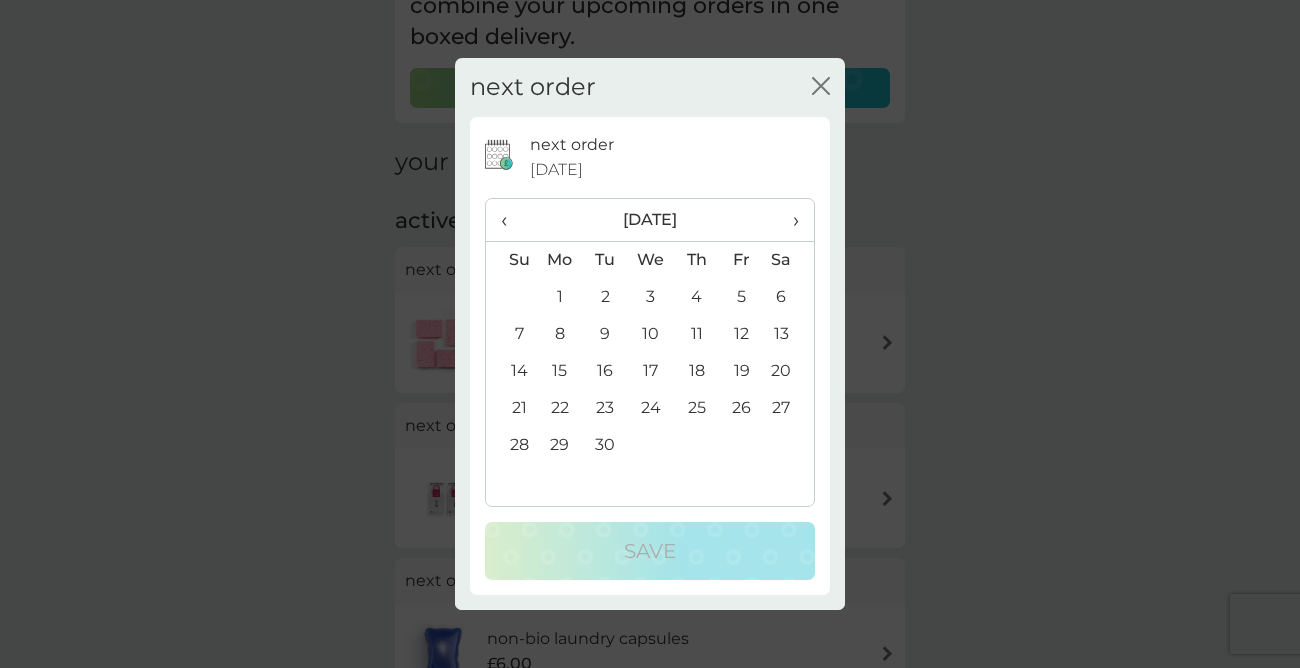 click on "›" at bounding box center [789, 220] 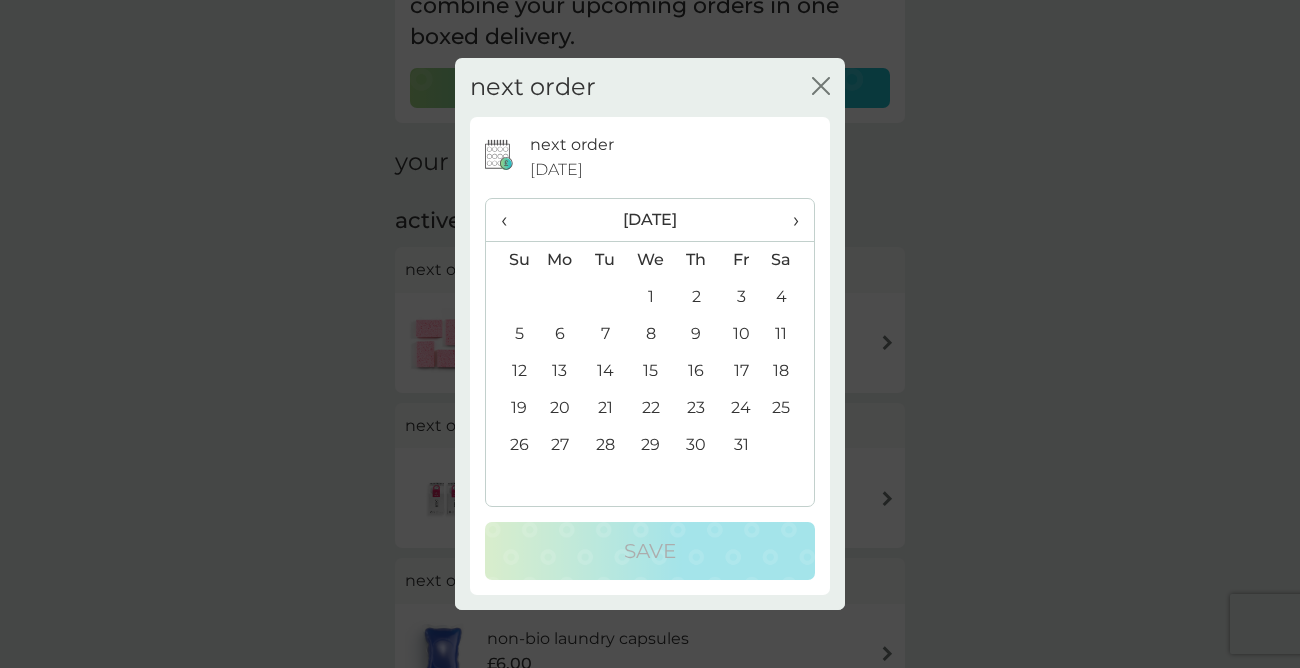 click on "31" at bounding box center (741, 445) 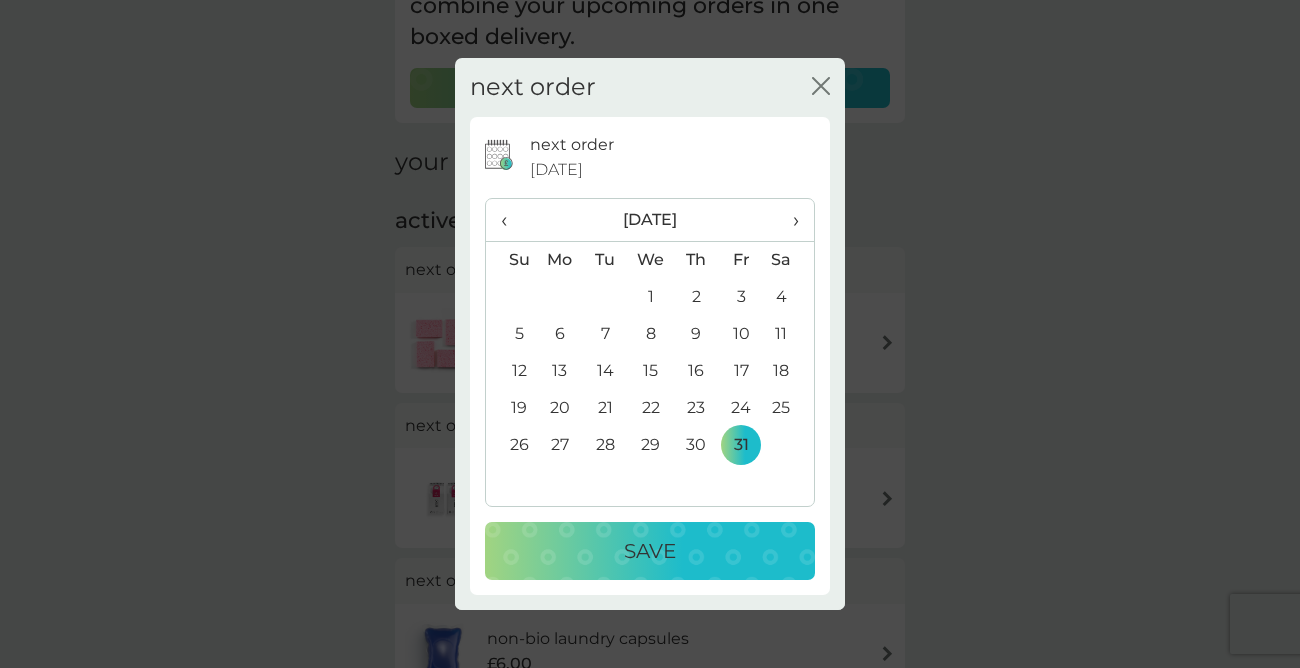 click on "Save" at bounding box center [650, 551] 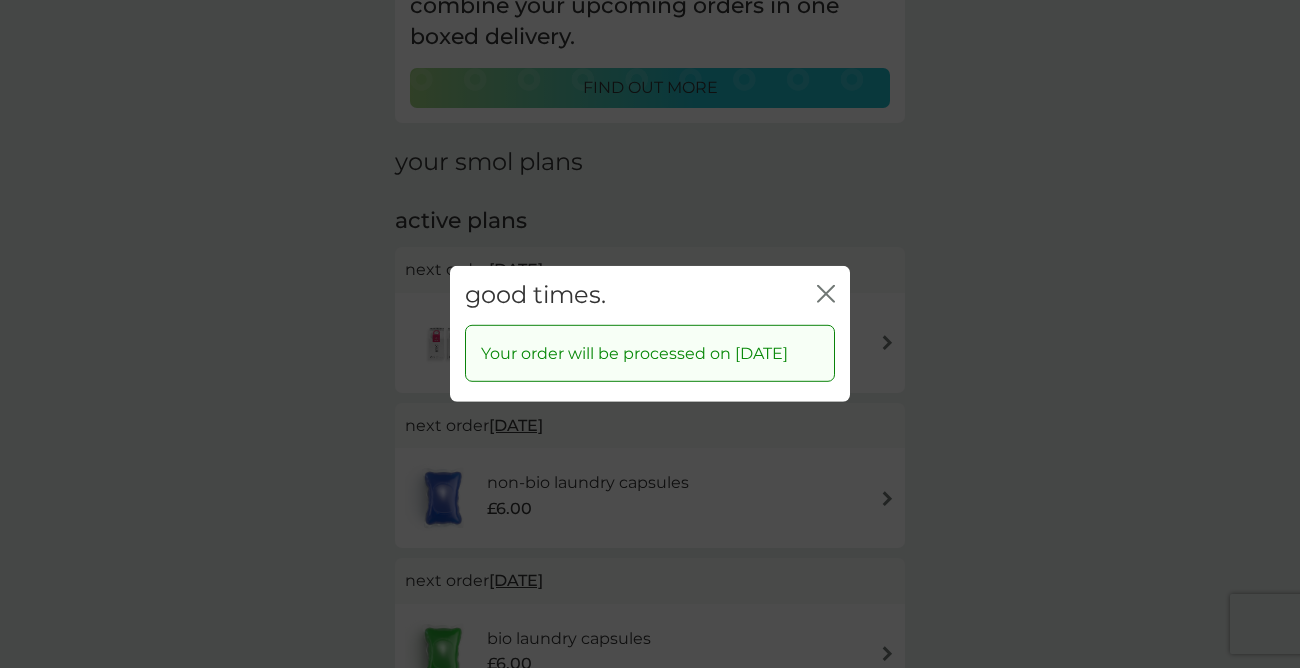 click on "close" 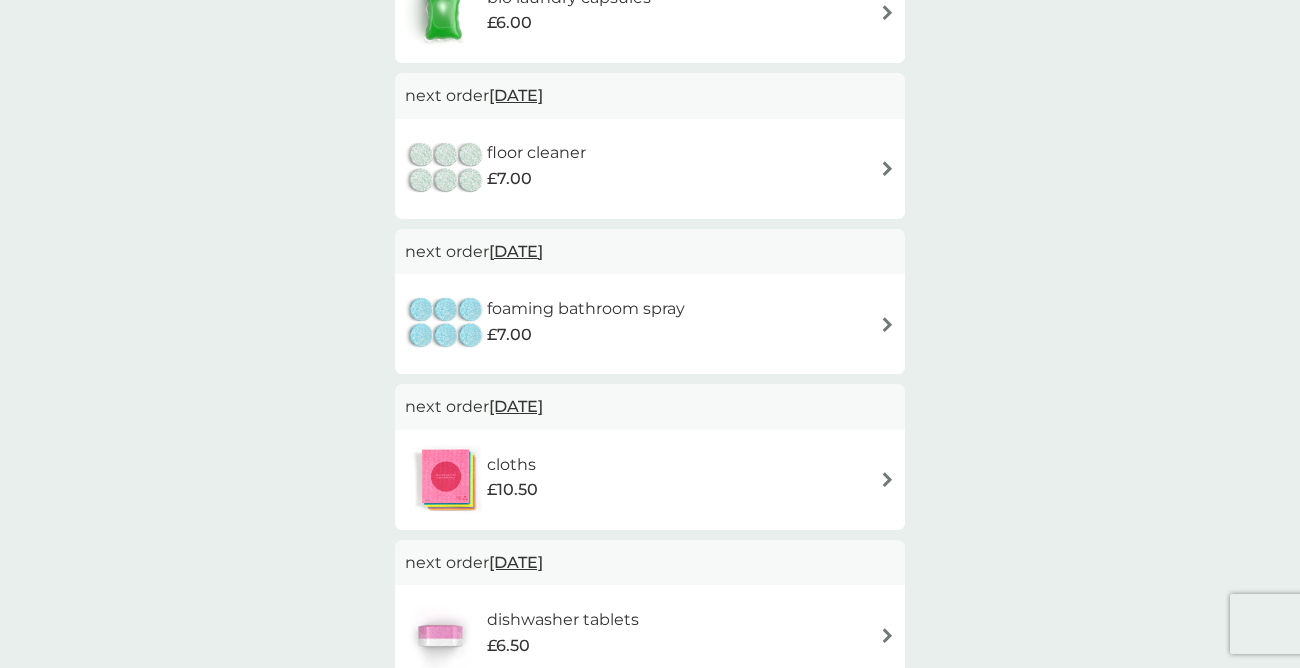 scroll, scrollTop: 0, scrollLeft: 0, axis: both 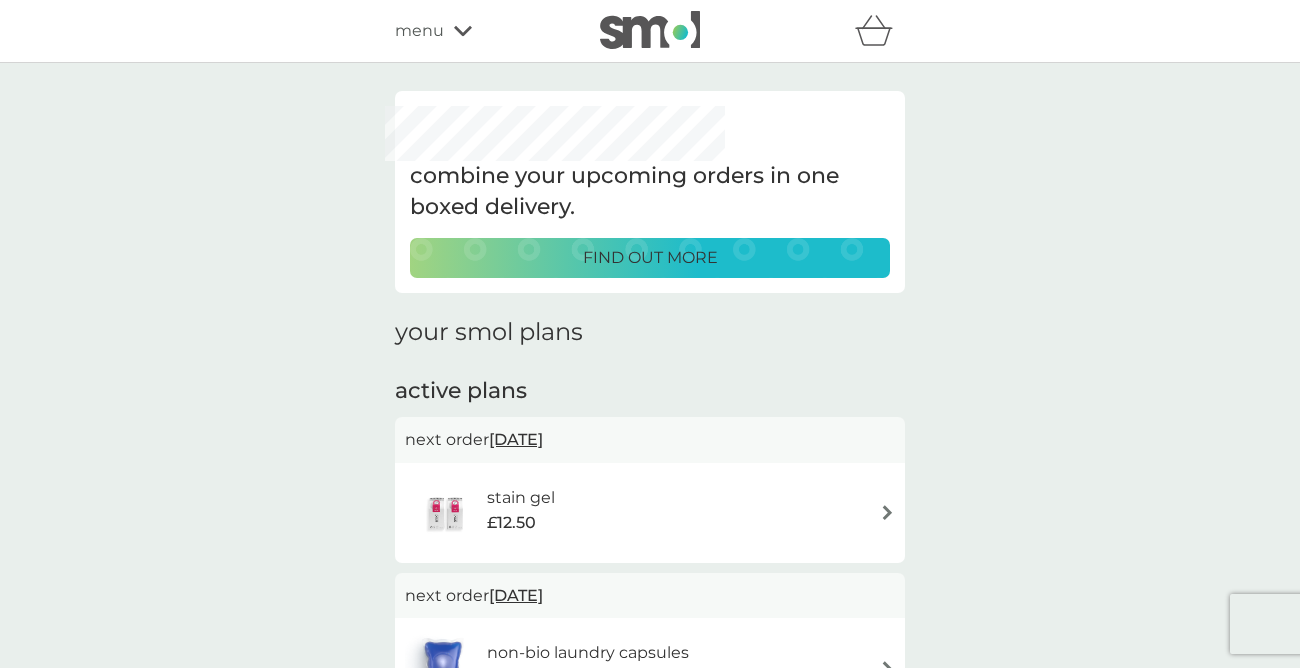 click on "menu" at bounding box center [419, 31] 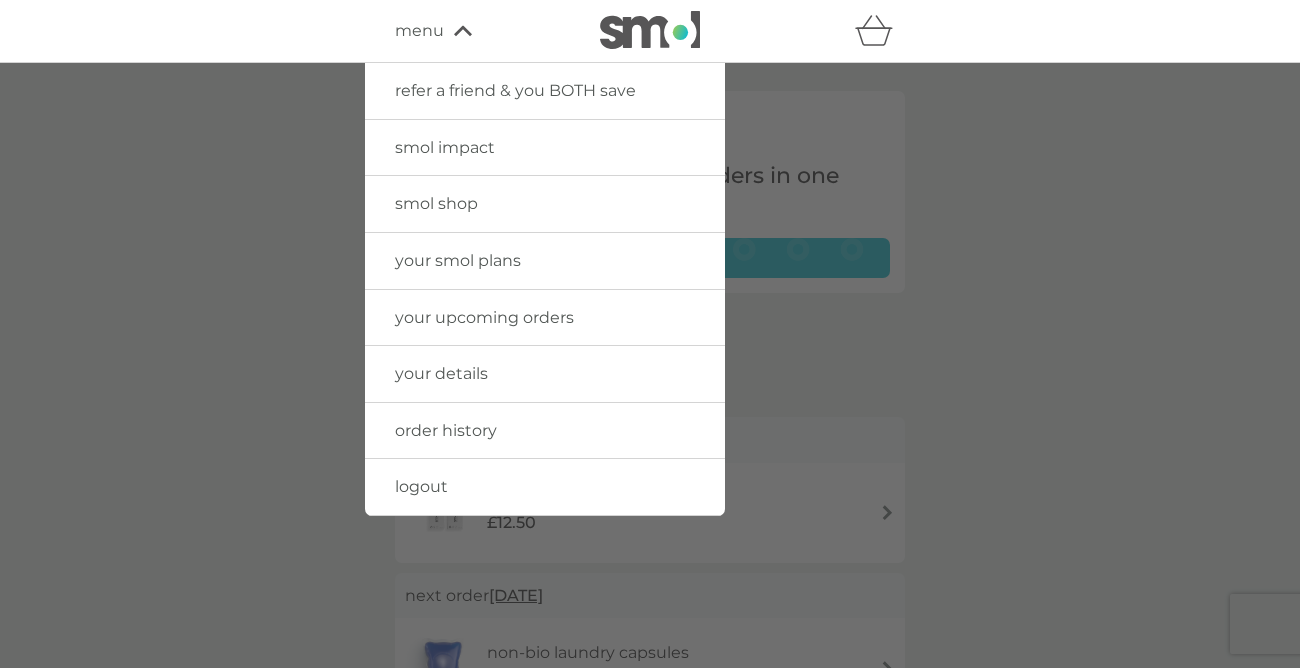 click at bounding box center (650, 397) 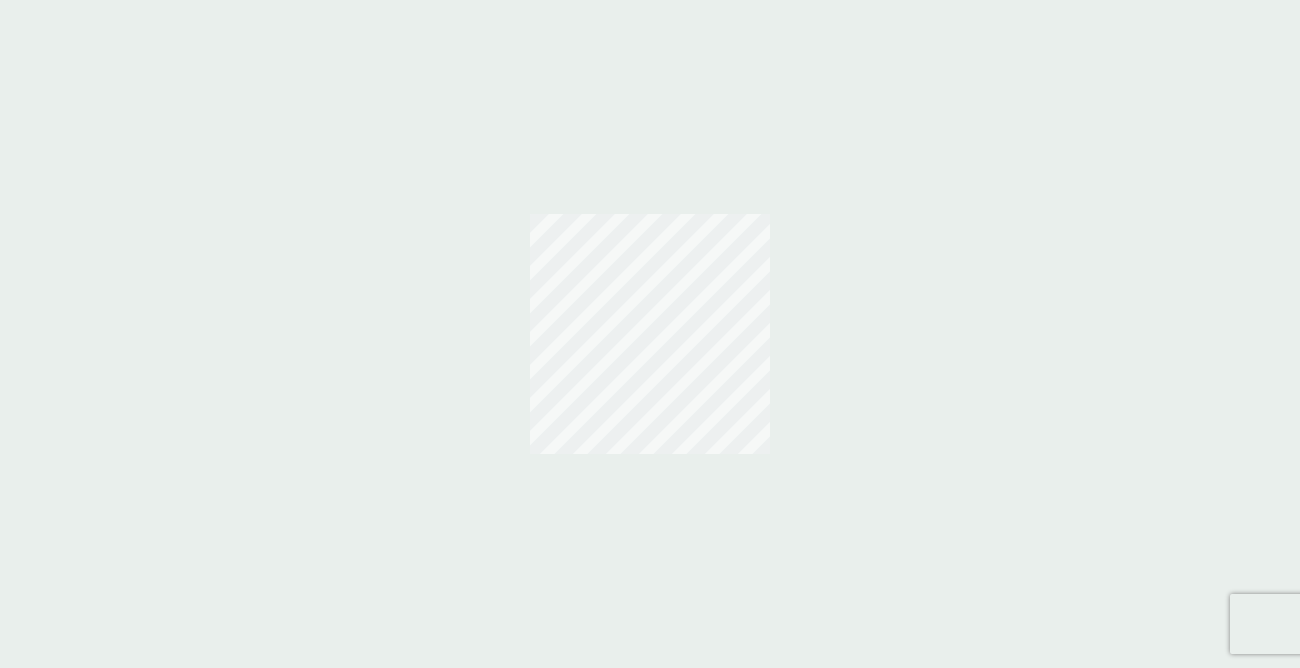 scroll, scrollTop: 0, scrollLeft: 0, axis: both 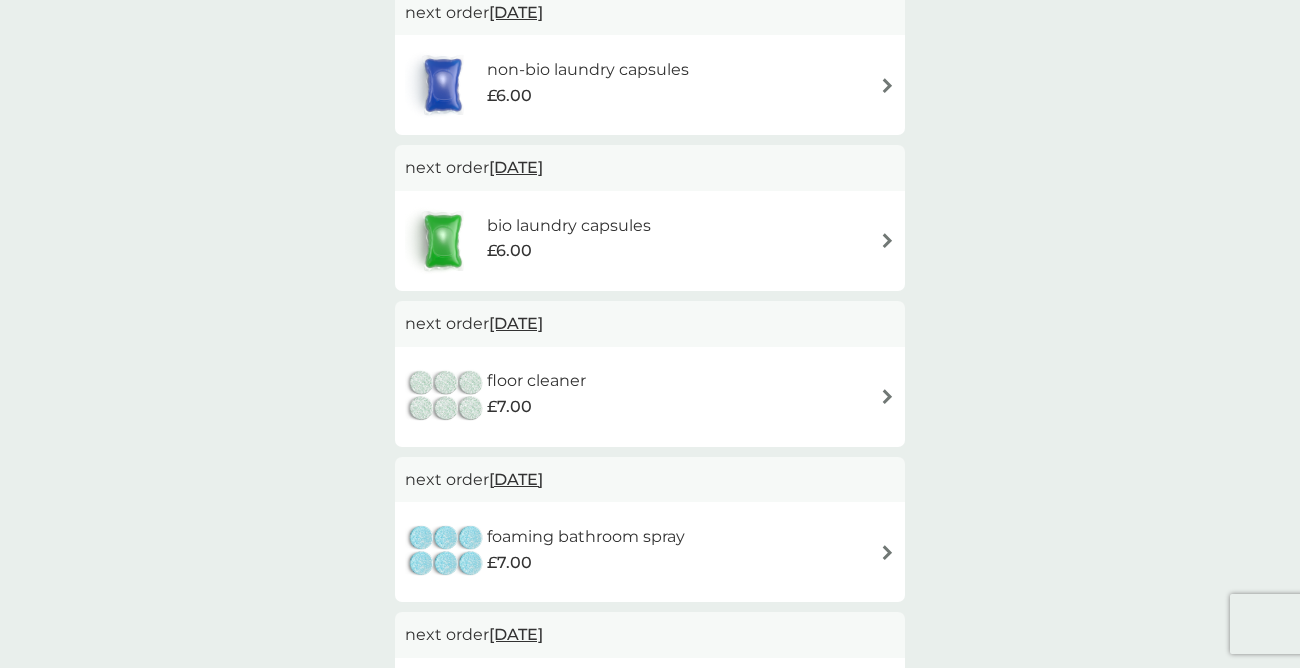 click on "floor cleaner" at bounding box center [536, 381] 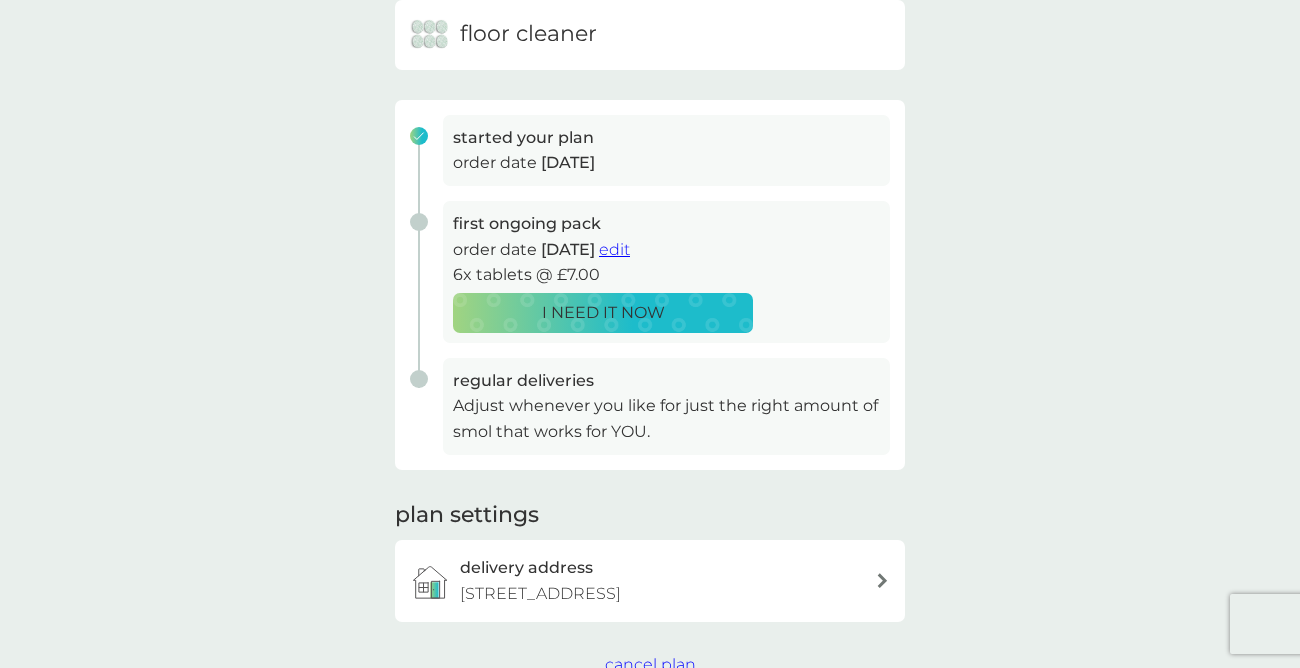 scroll, scrollTop: 219, scrollLeft: 0, axis: vertical 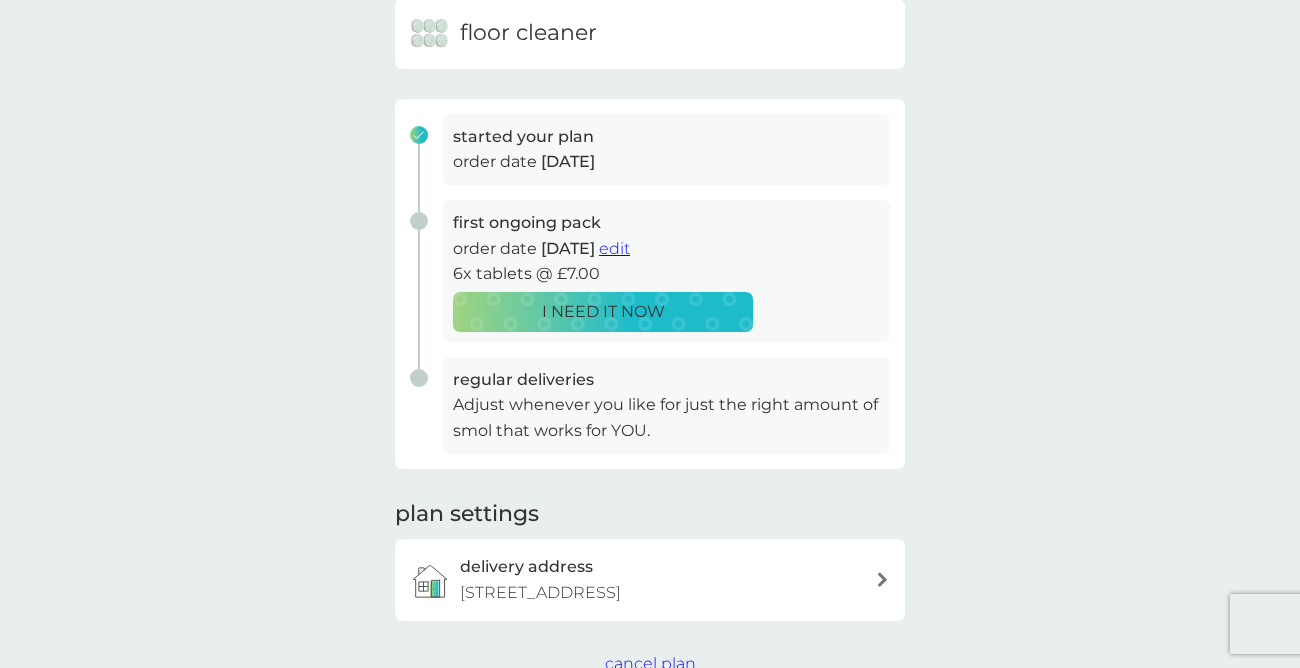 click on "delivery address [STREET_ADDRESS]" at bounding box center (660, 579) 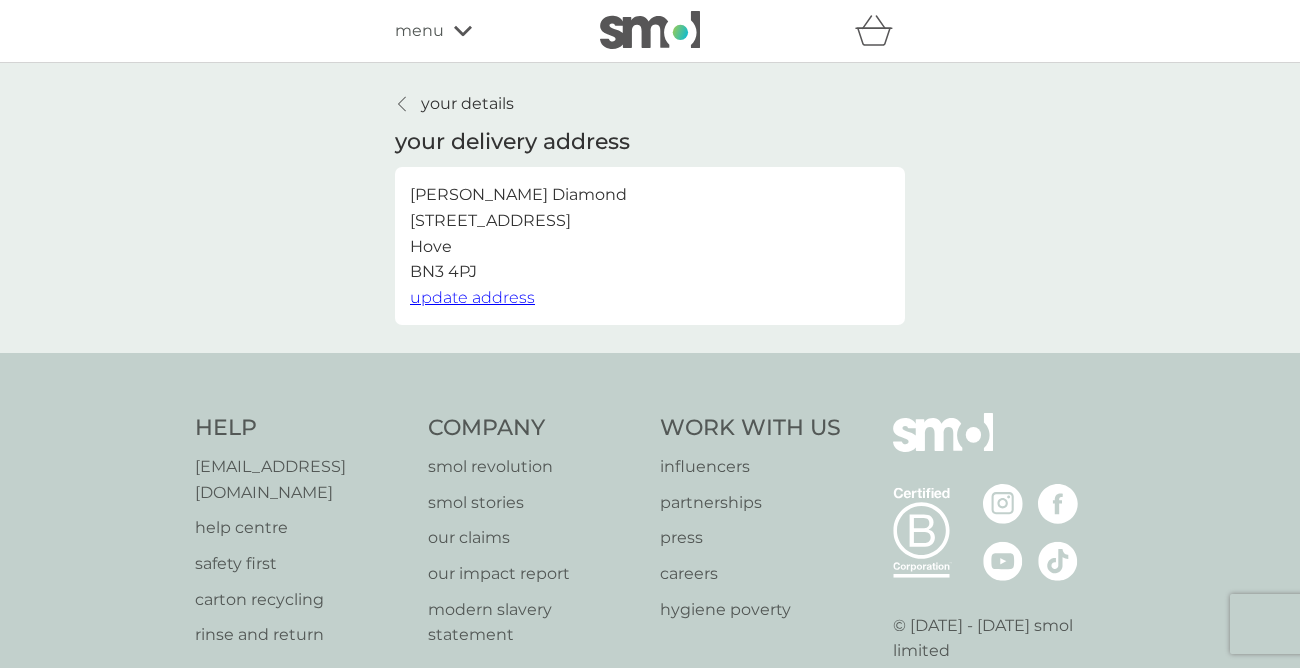 click on "your details" at bounding box center (467, 104) 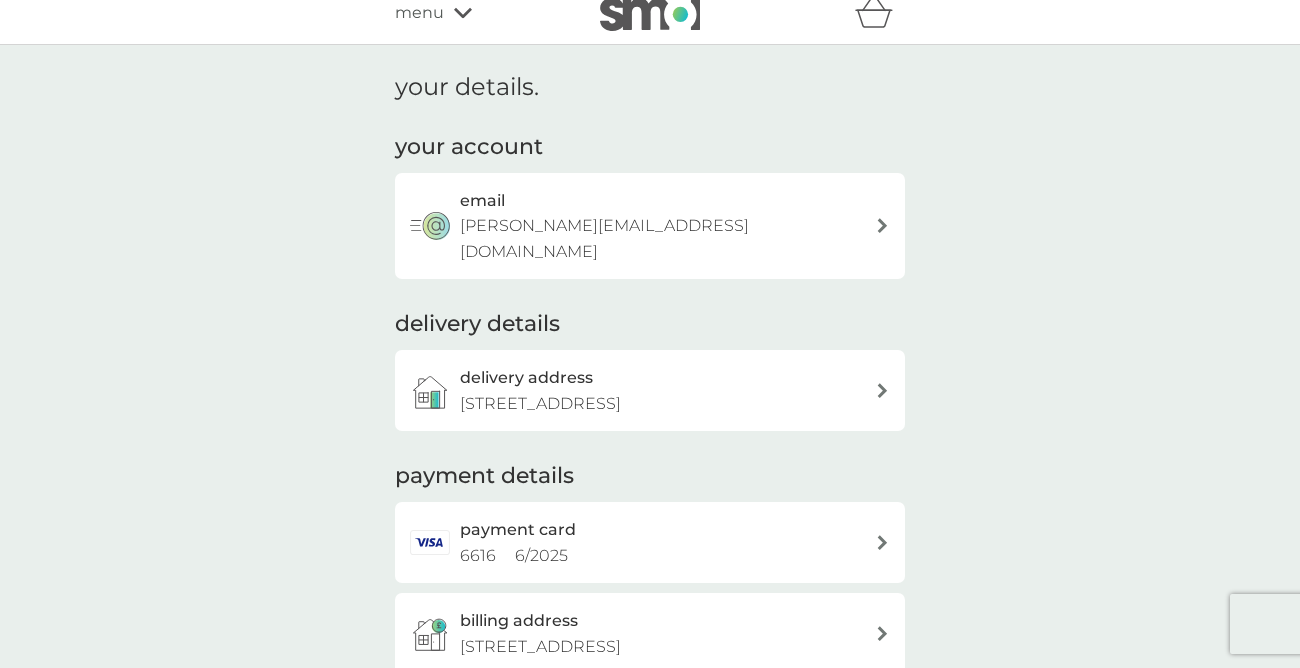 scroll, scrollTop: 9, scrollLeft: 0, axis: vertical 